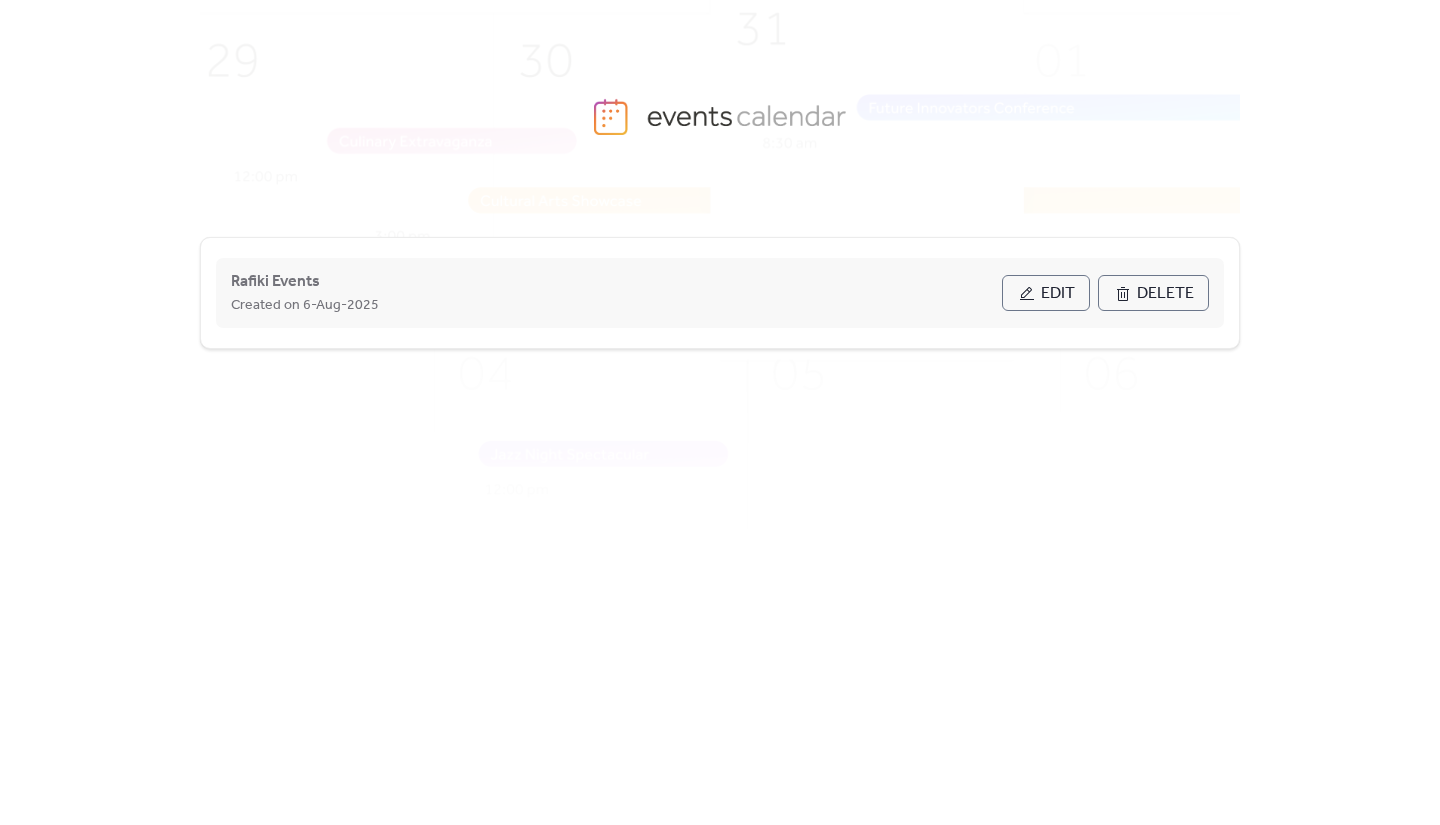 scroll, scrollTop: 0, scrollLeft: 0, axis: both 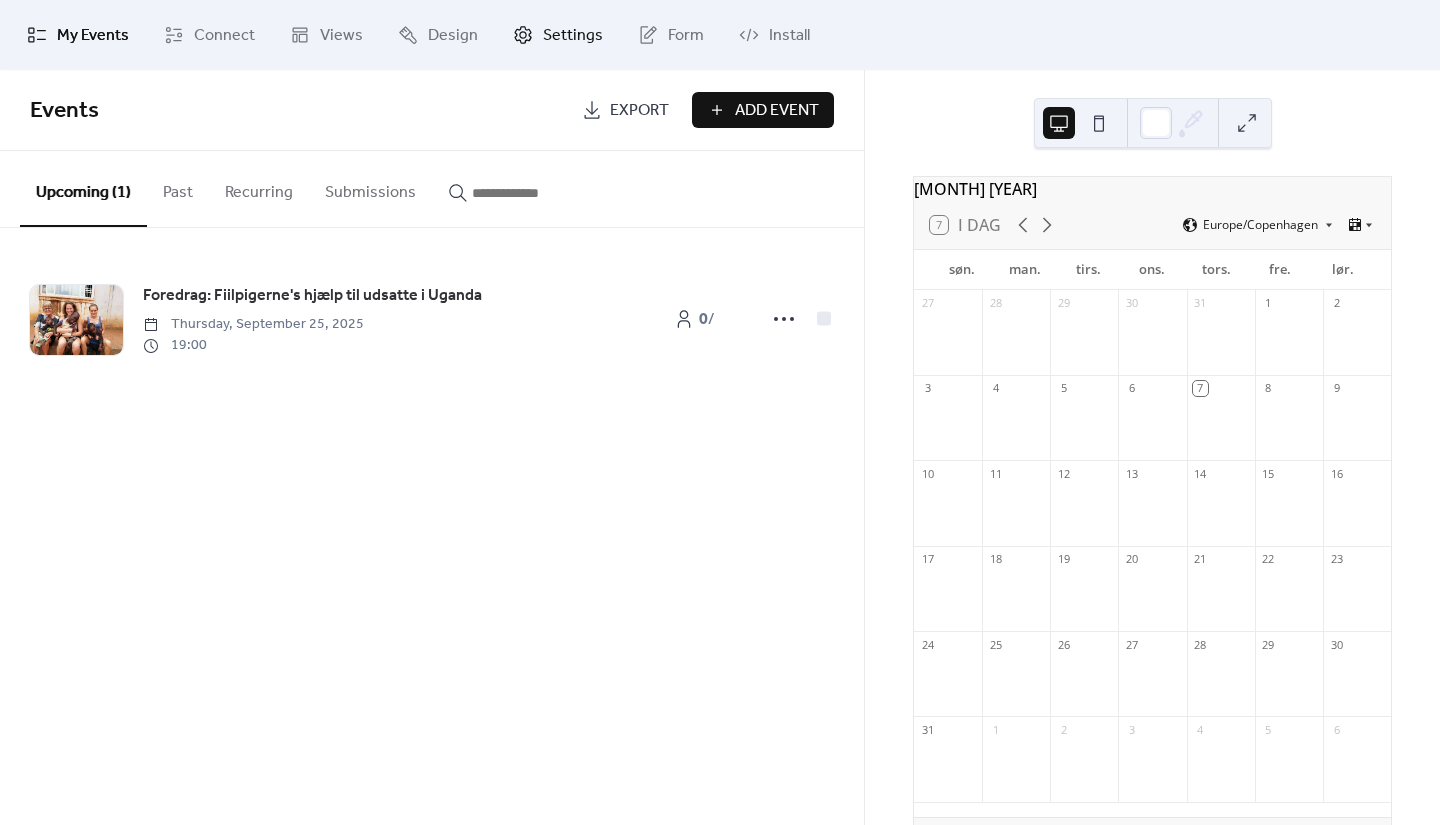 click on "Settings" at bounding box center (573, 36) 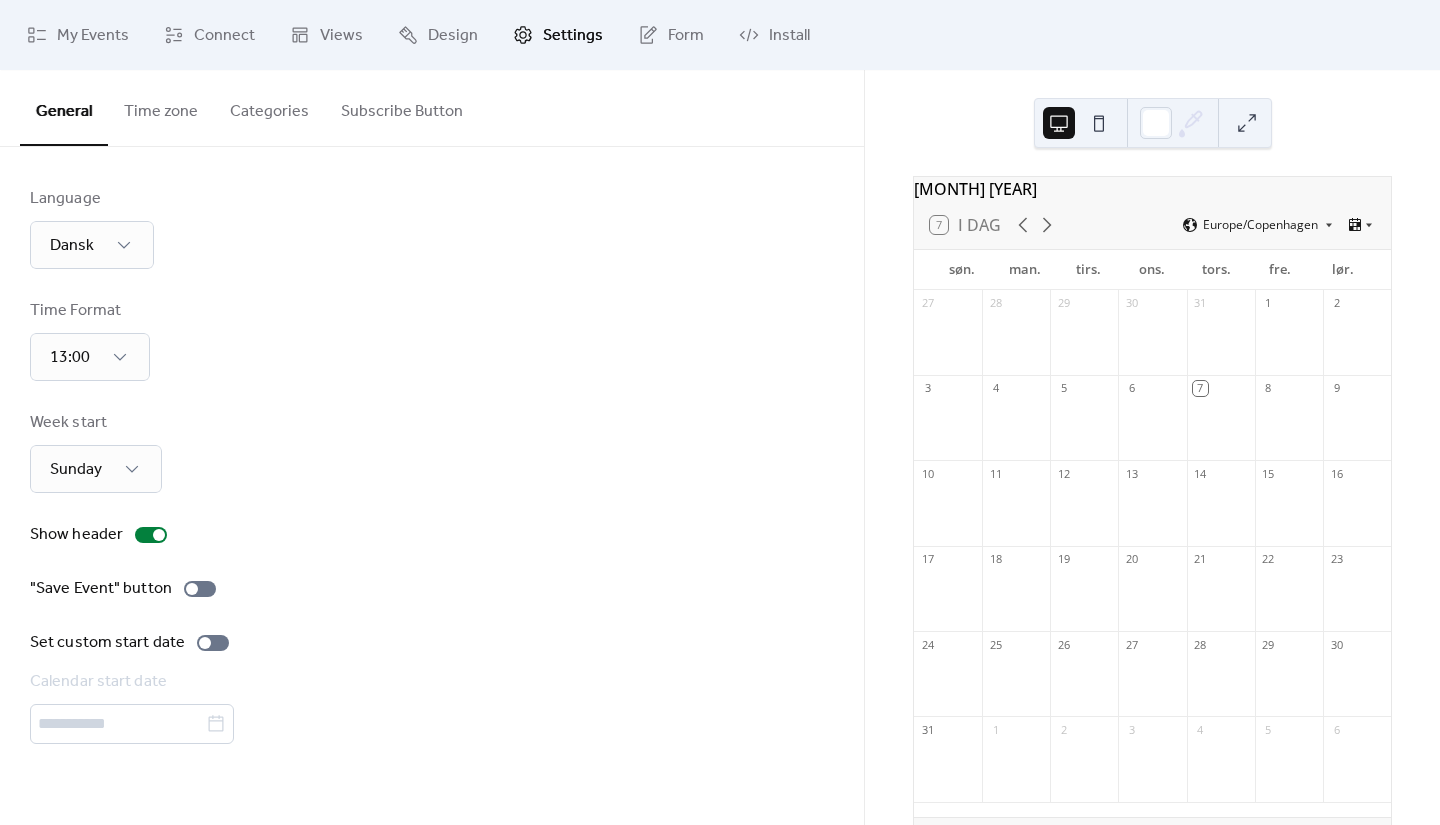 click on "Time zone" at bounding box center [161, 107] 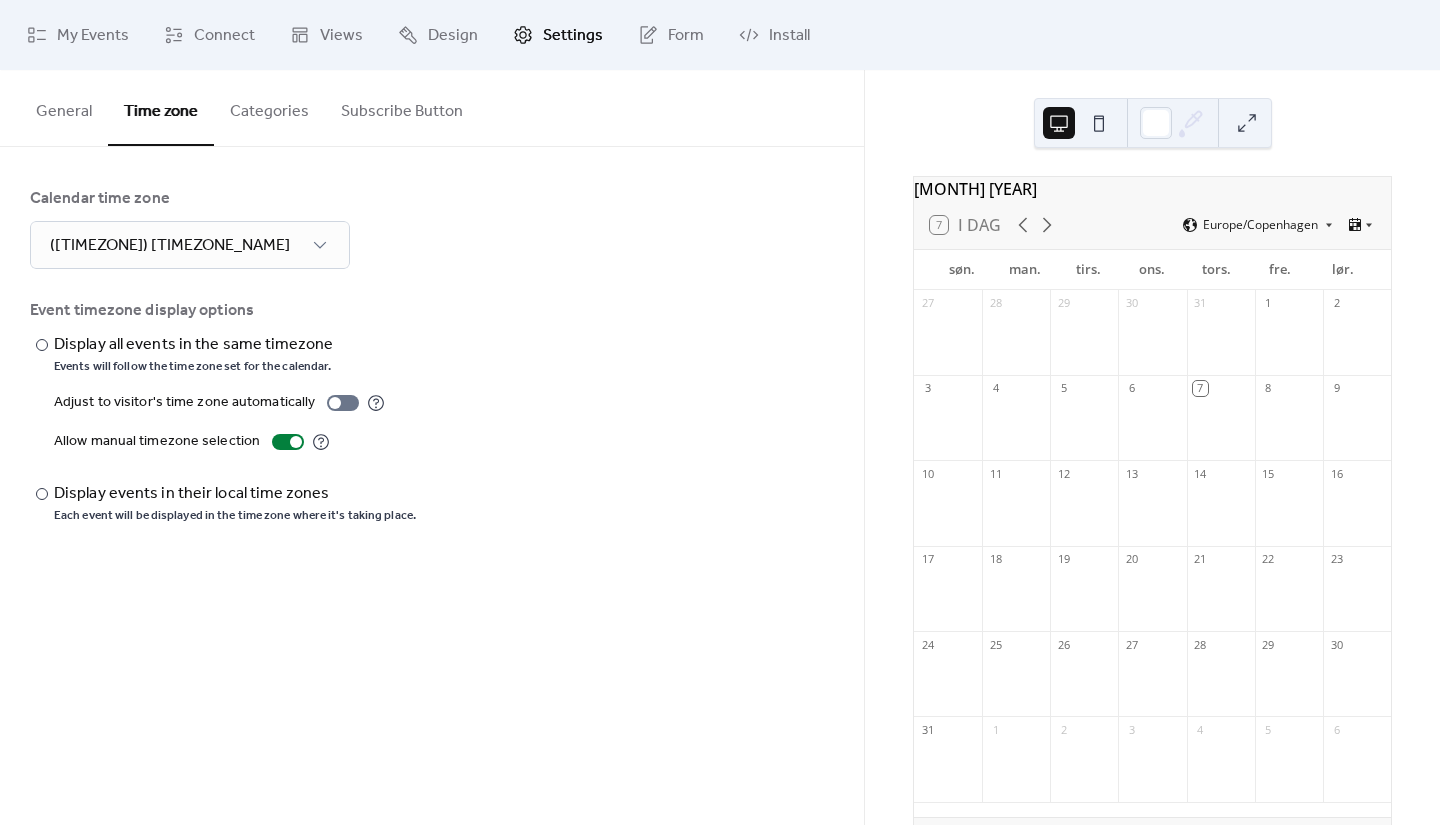 click on "Categories" at bounding box center (269, 107) 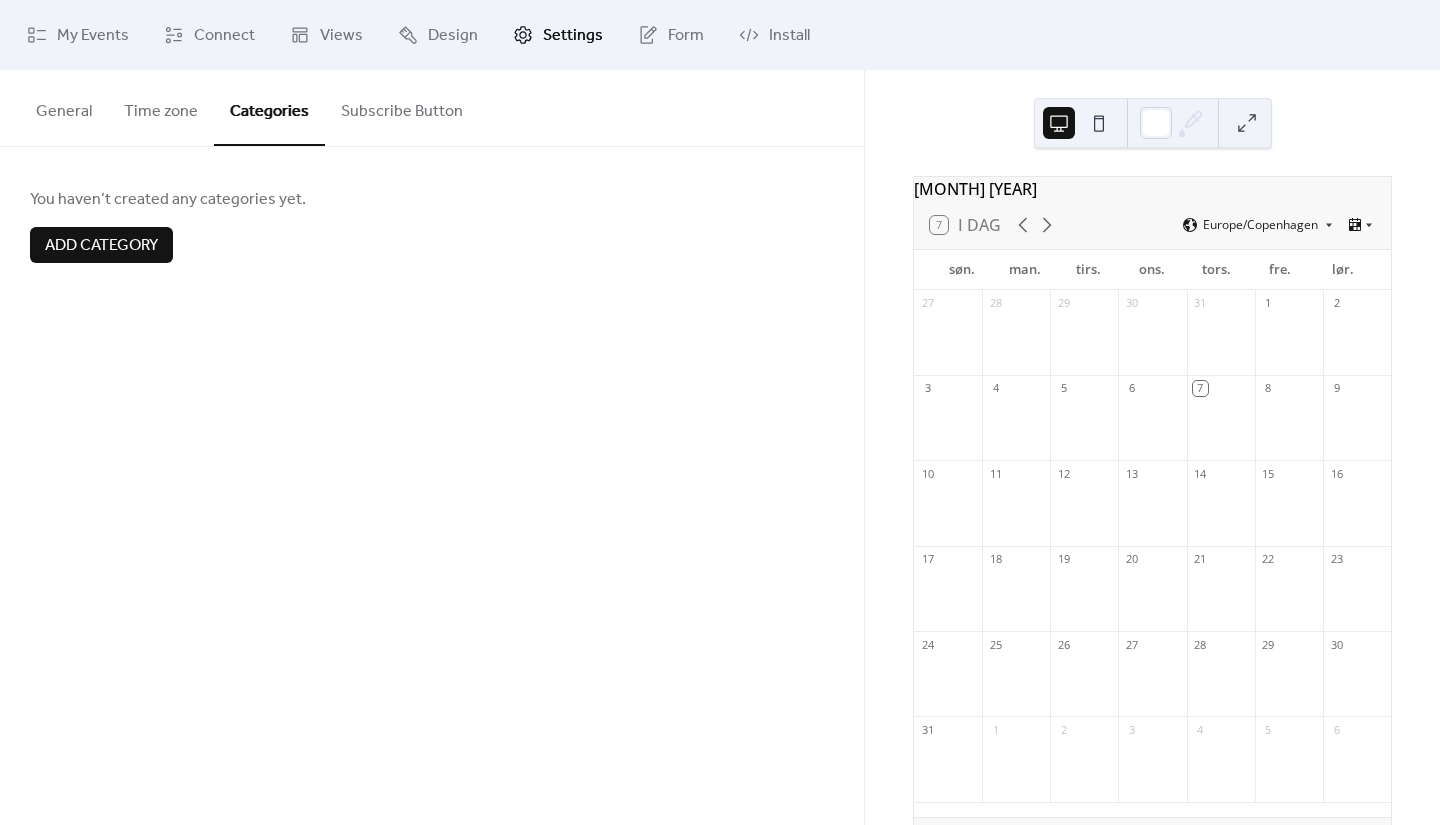 click on "Subscribe Button" at bounding box center [402, 107] 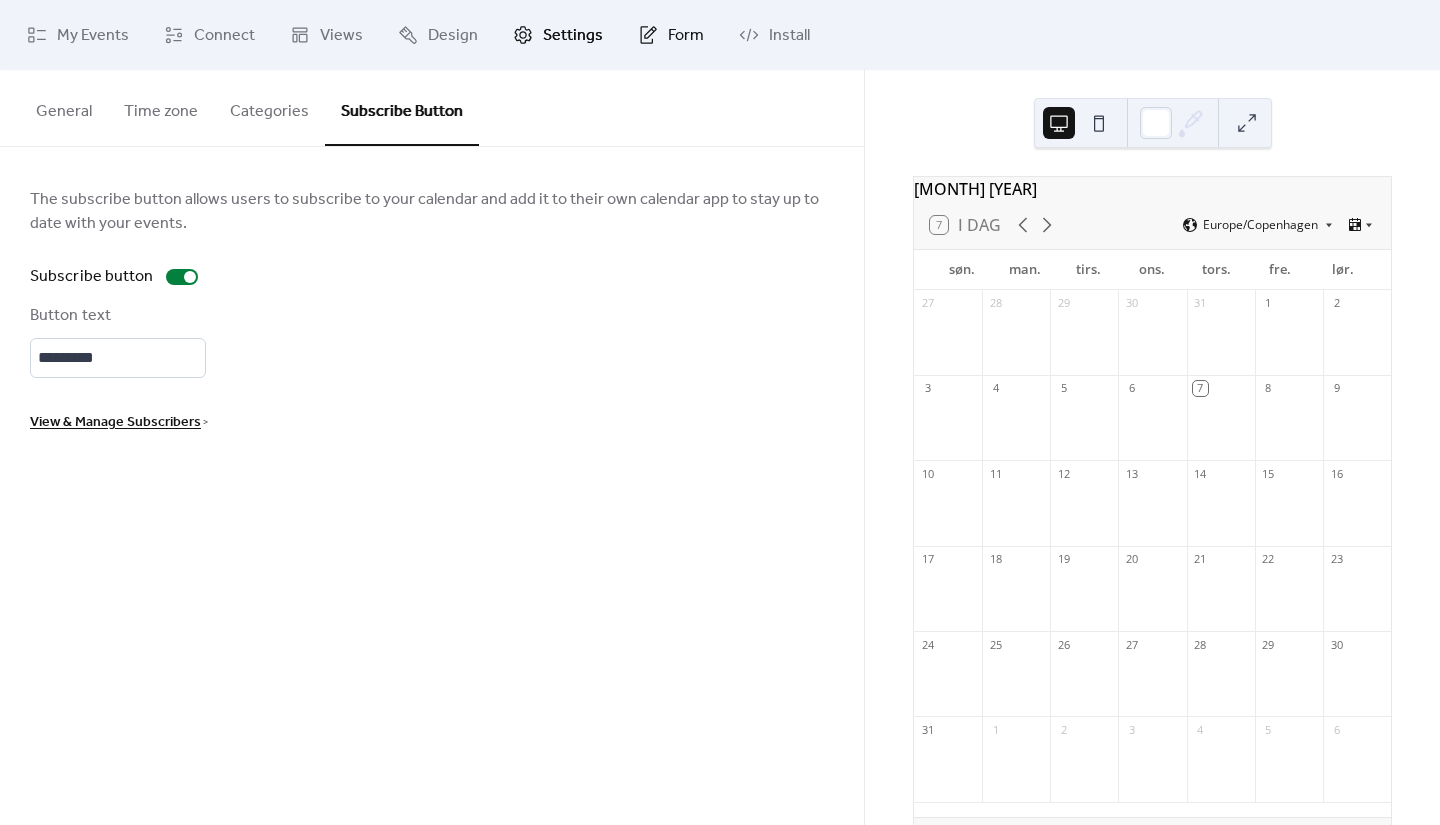 click on "Form" at bounding box center [686, 36] 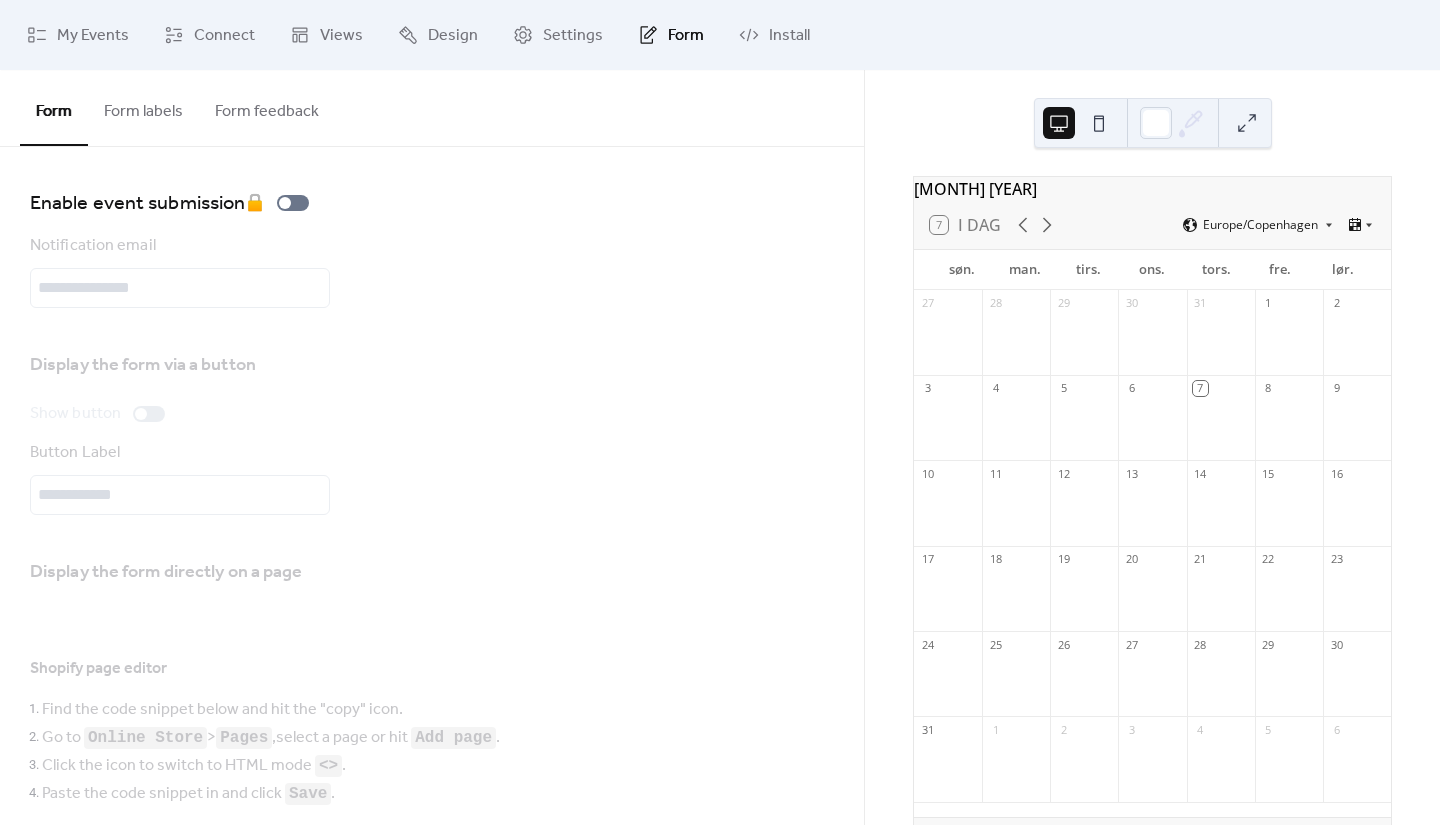 scroll, scrollTop: 378, scrollLeft: 0, axis: vertical 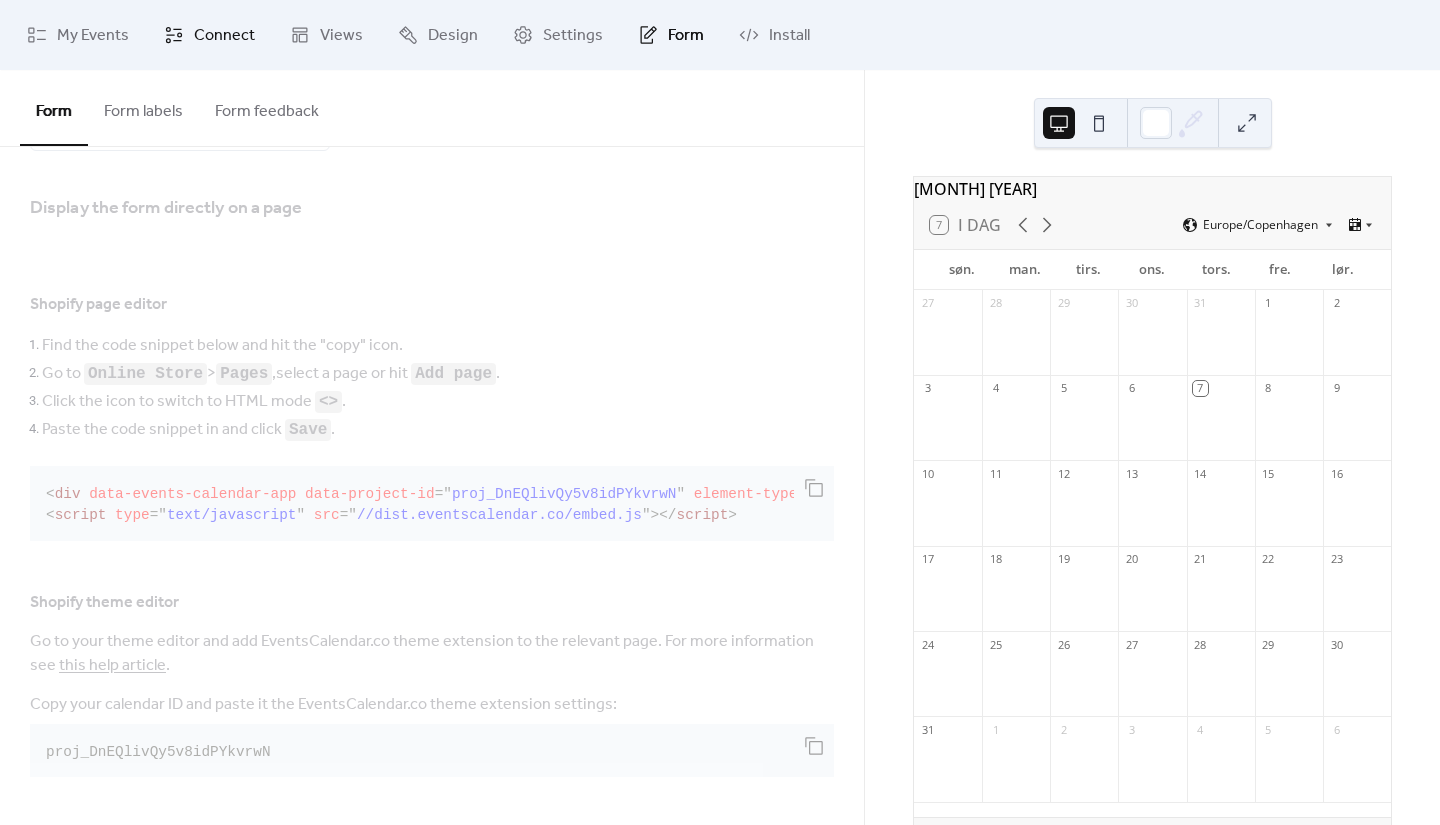 click on "Connect" at bounding box center [224, 36] 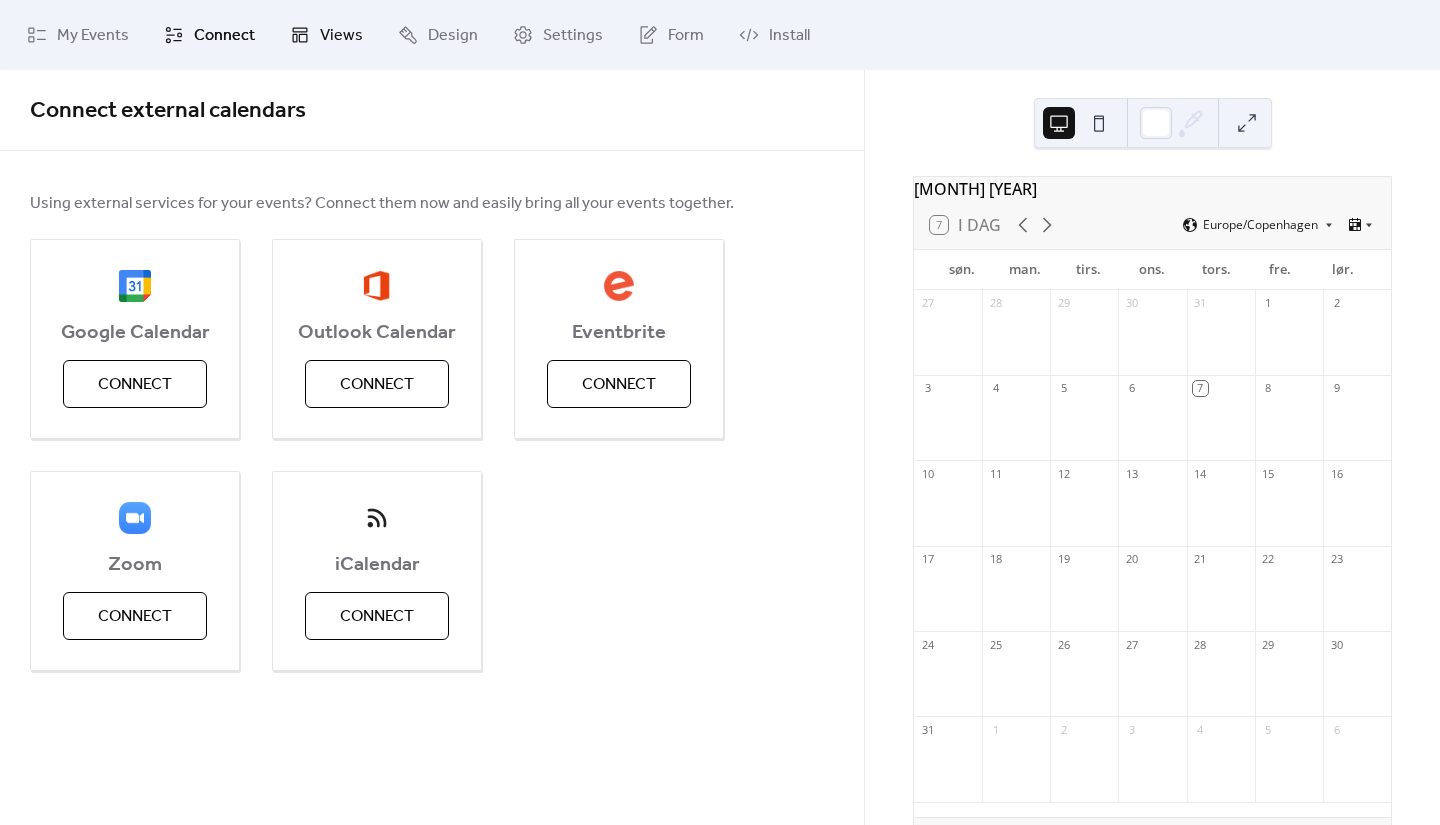 click on "Views" at bounding box center [326, 35] 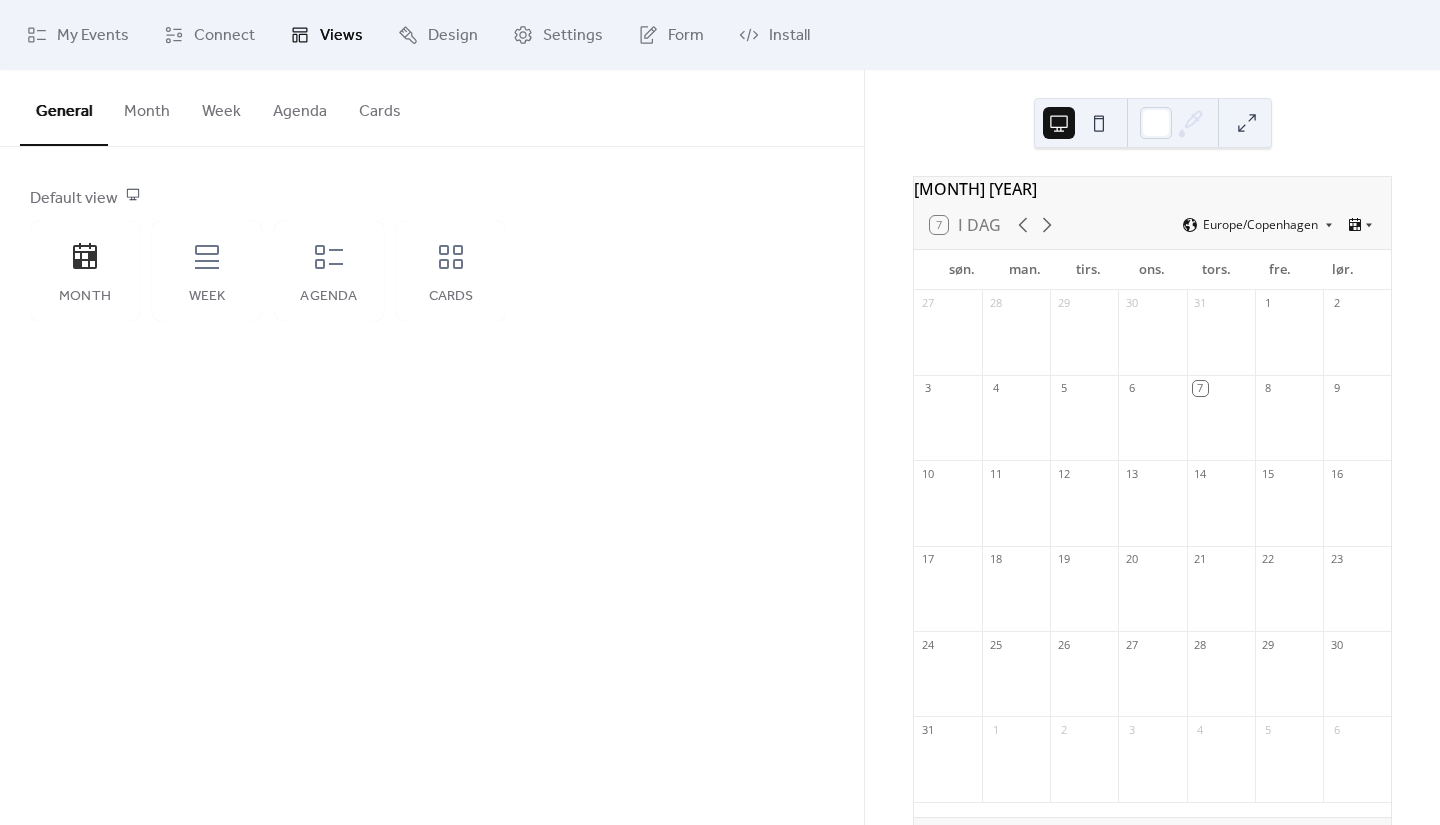 click on "Month" at bounding box center [147, 107] 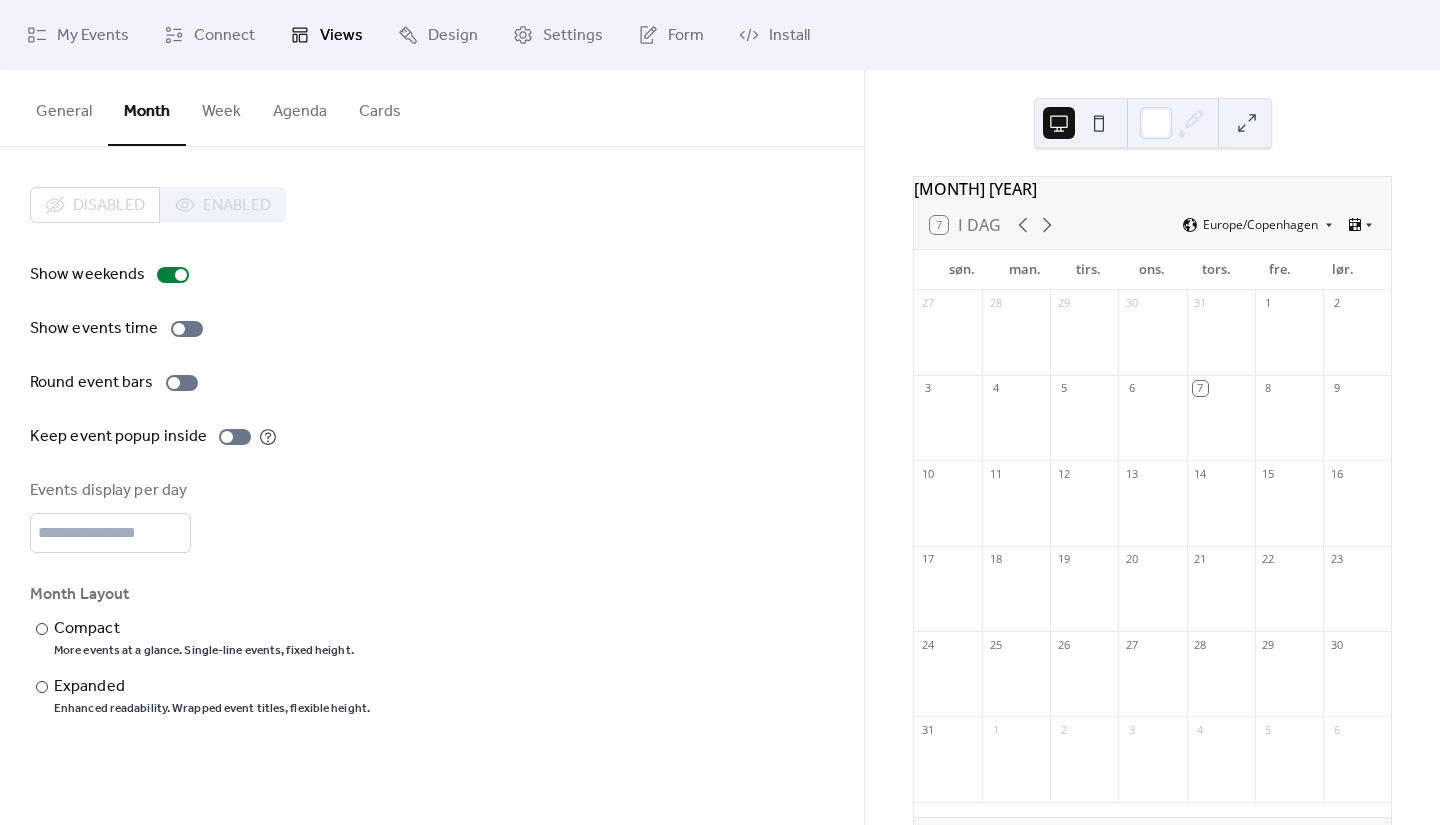 click on "Week" at bounding box center [221, 107] 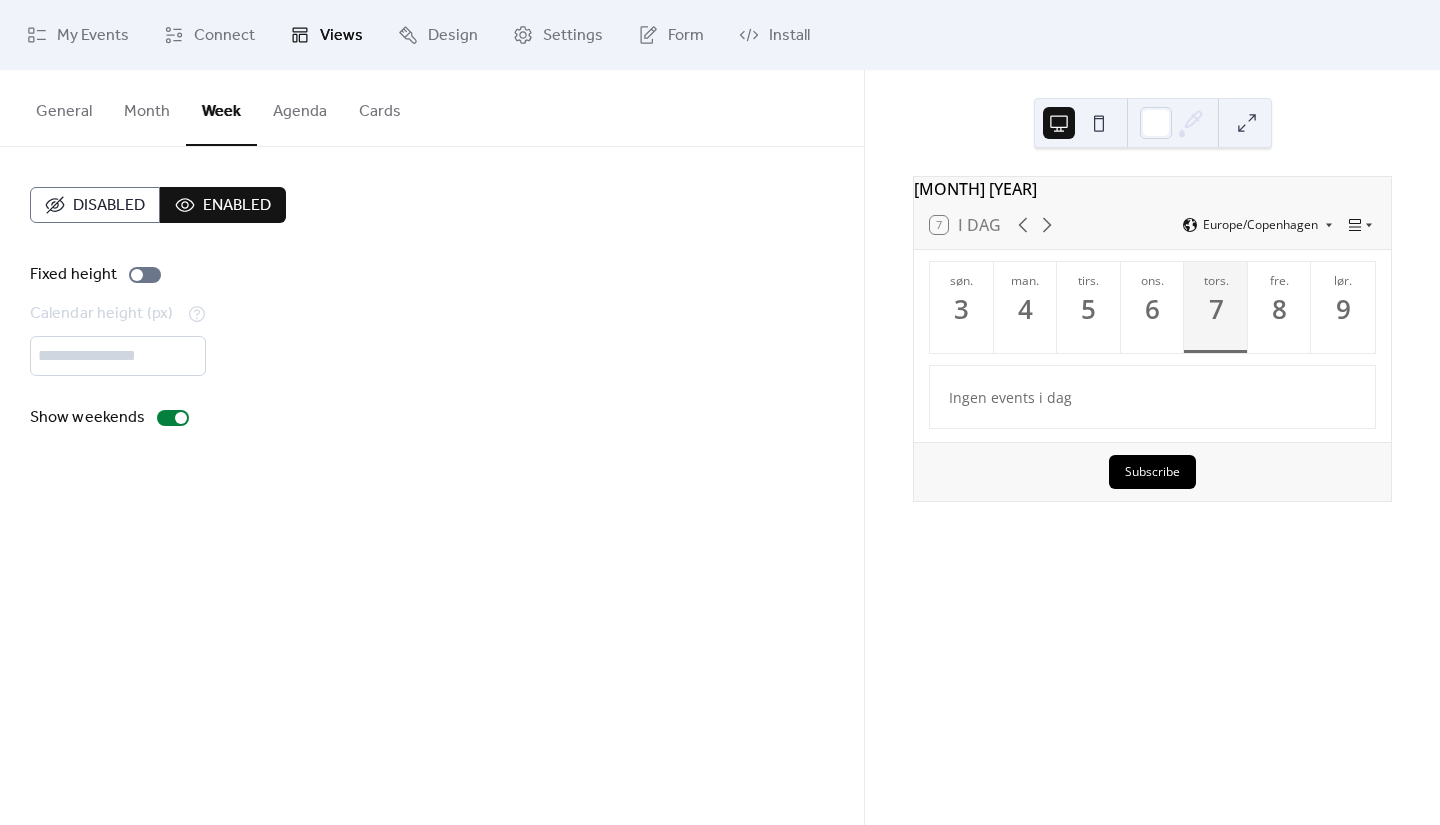 click on "Agenda" at bounding box center [300, 107] 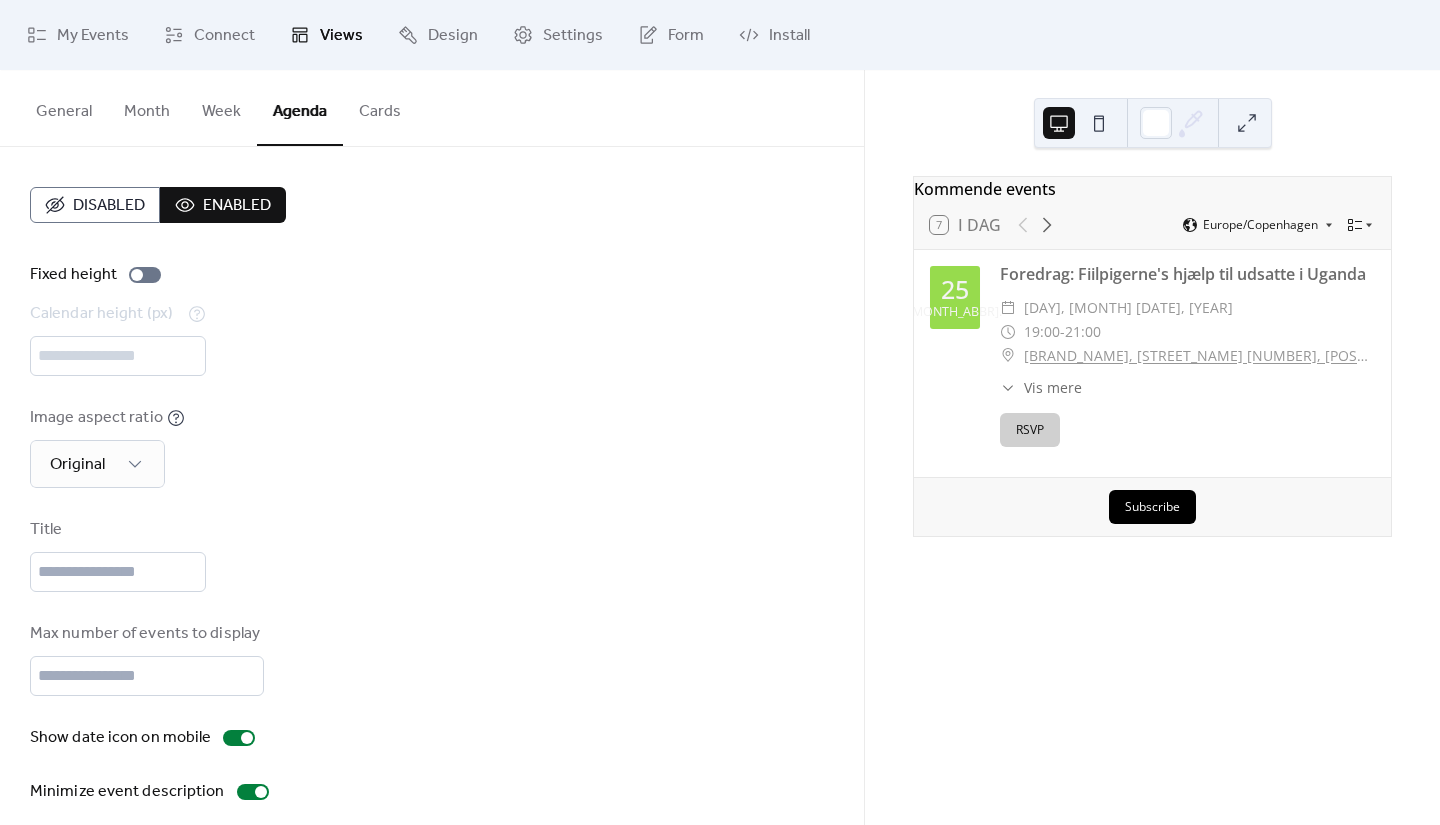 scroll, scrollTop: 40, scrollLeft: 0, axis: vertical 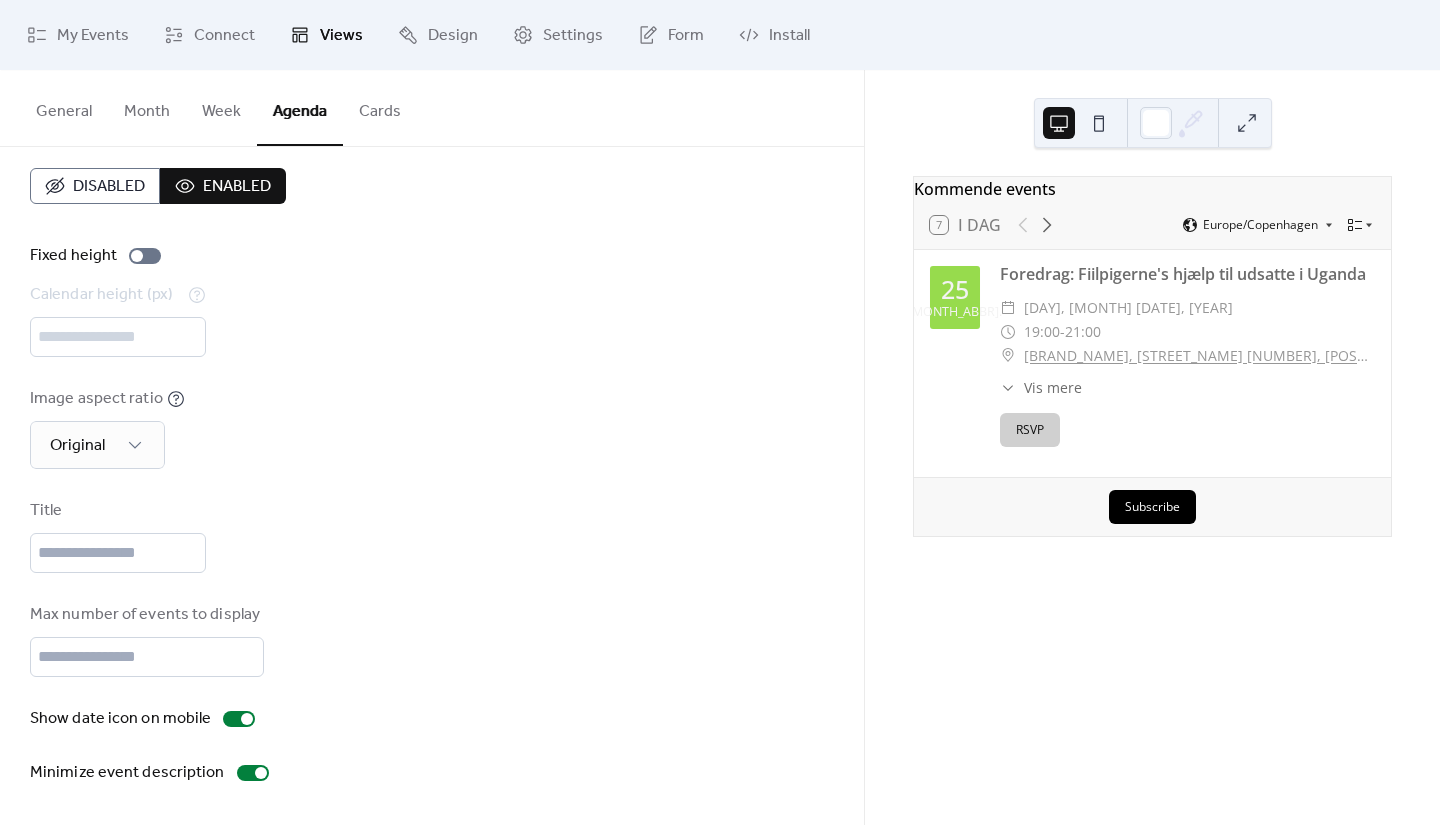 click on "Cards" at bounding box center [380, 107] 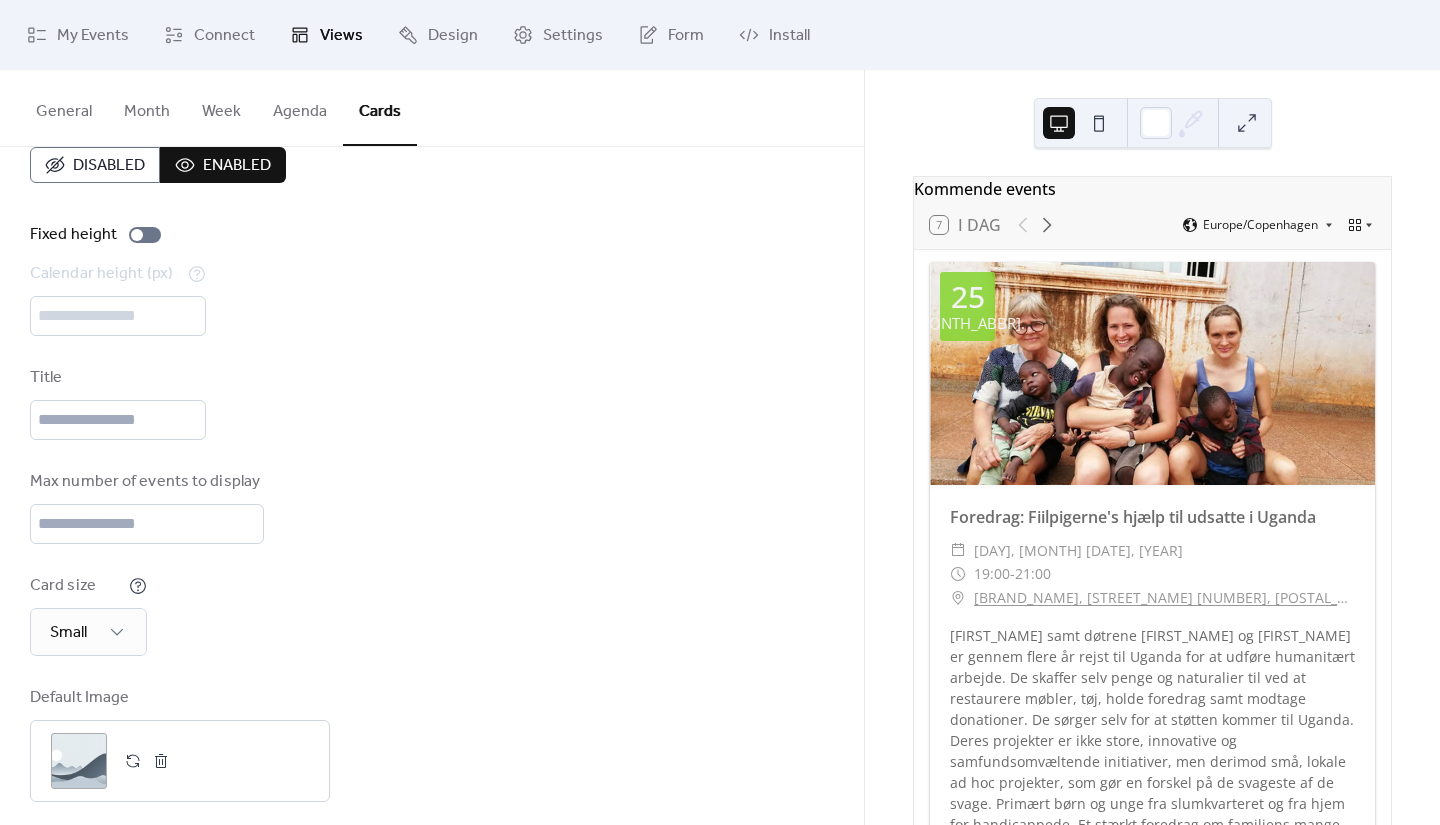 scroll, scrollTop: 263, scrollLeft: 0, axis: vertical 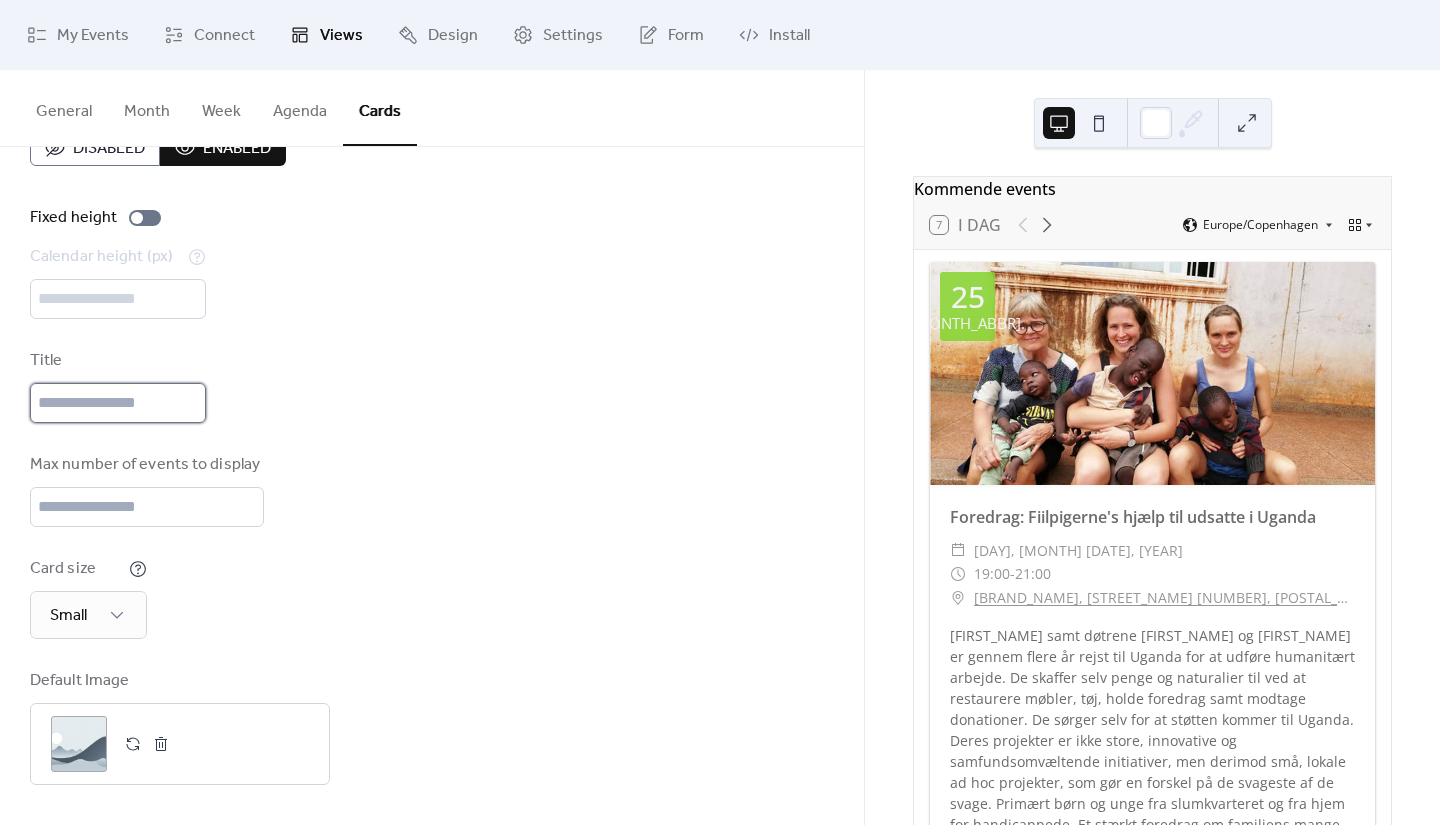 click at bounding box center [118, 403] 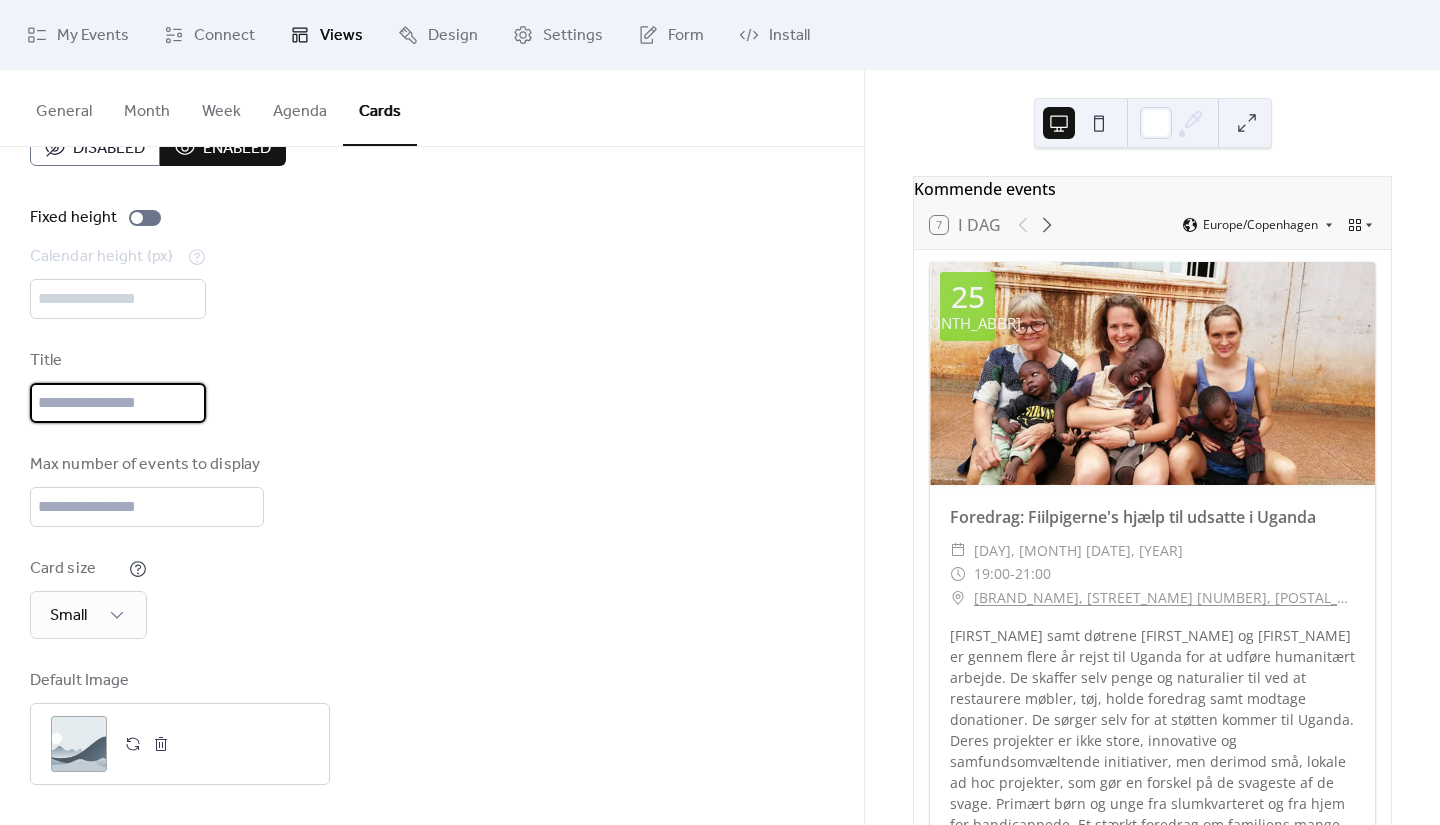 scroll, scrollTop: 0, scrollLeft: 0, axis: both 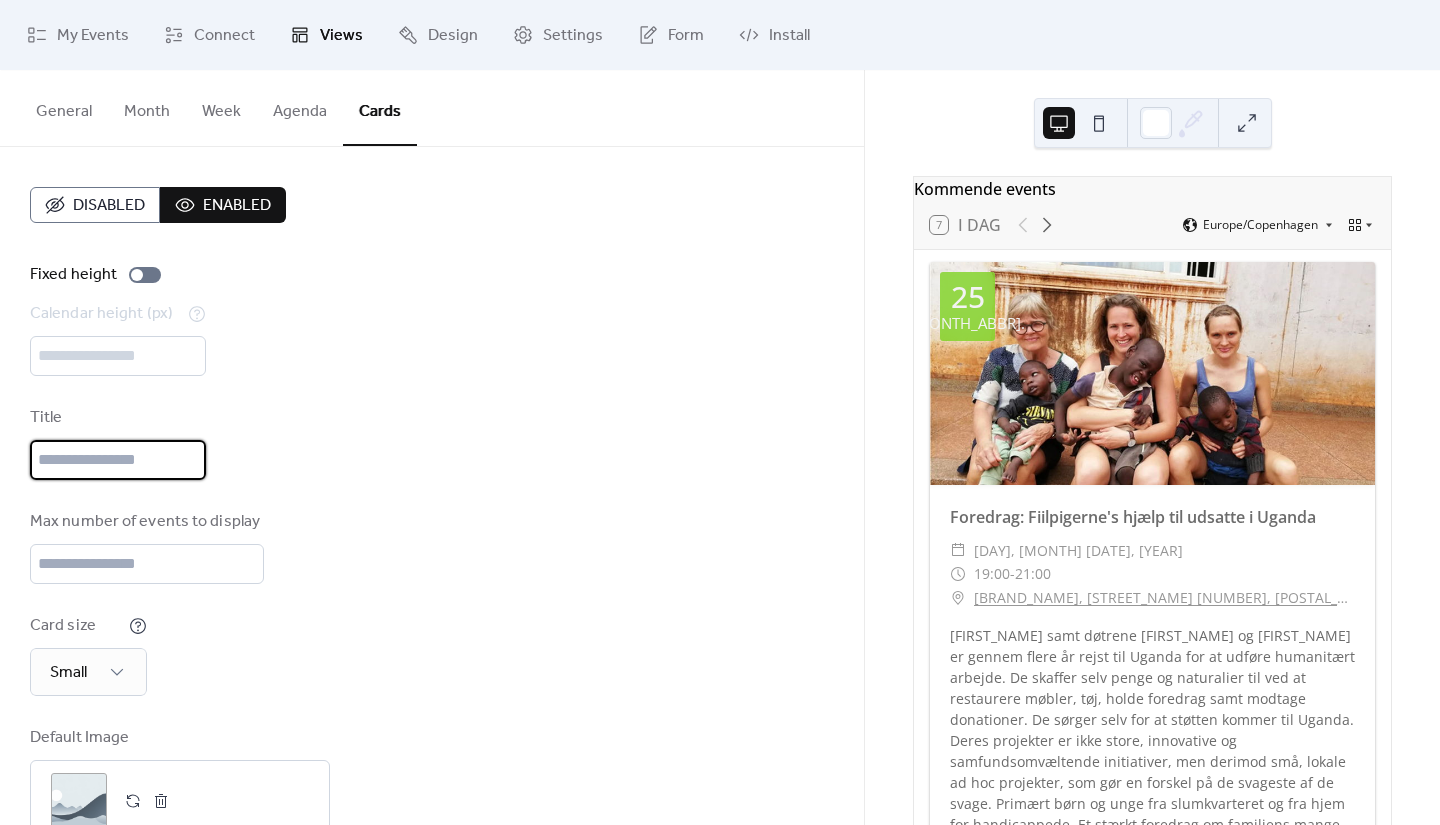click on "Agenda" at bounding box center (300, 107) 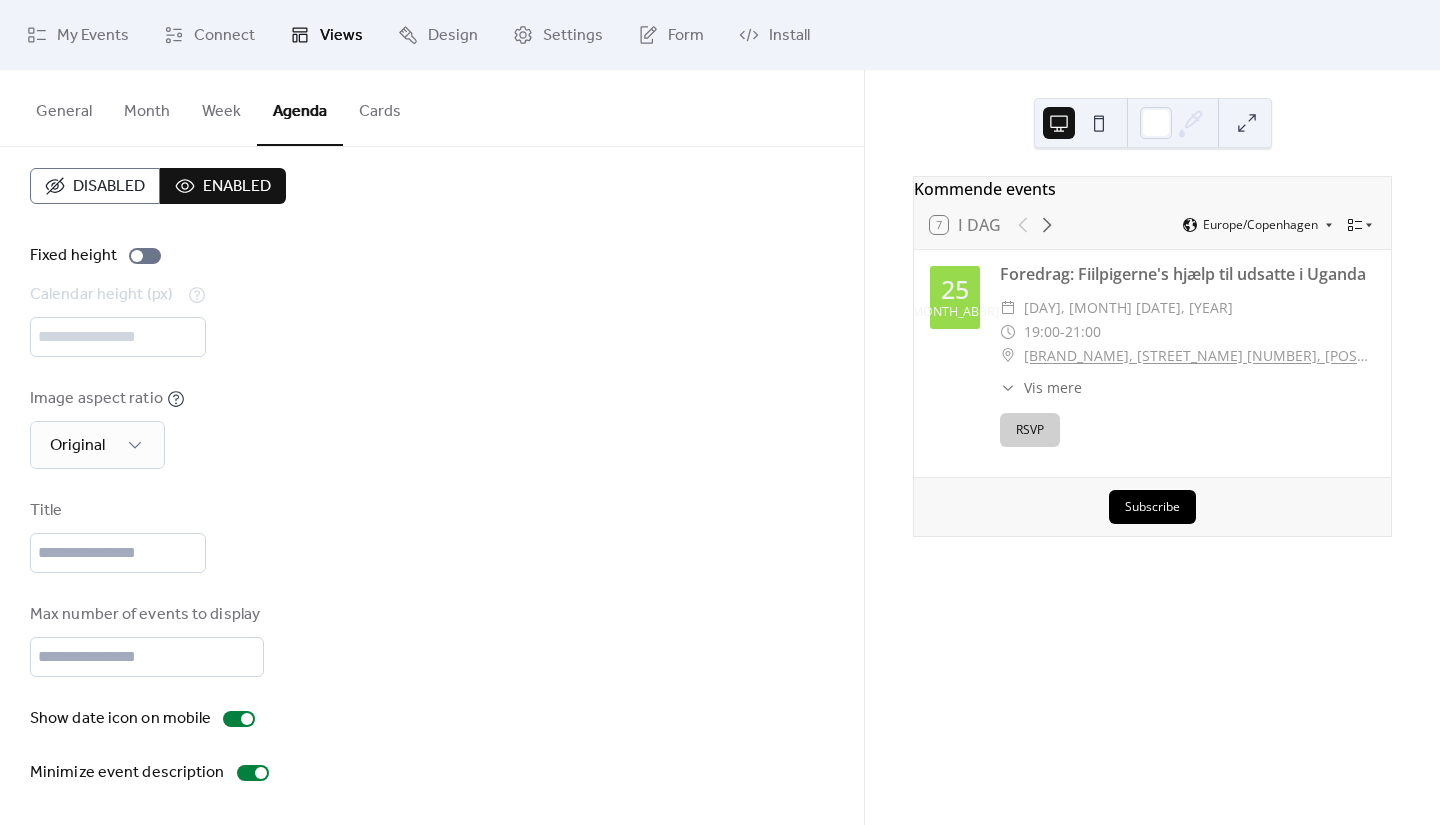 scroll, scrollTop: 0, scrollLeft: 0, axis: both 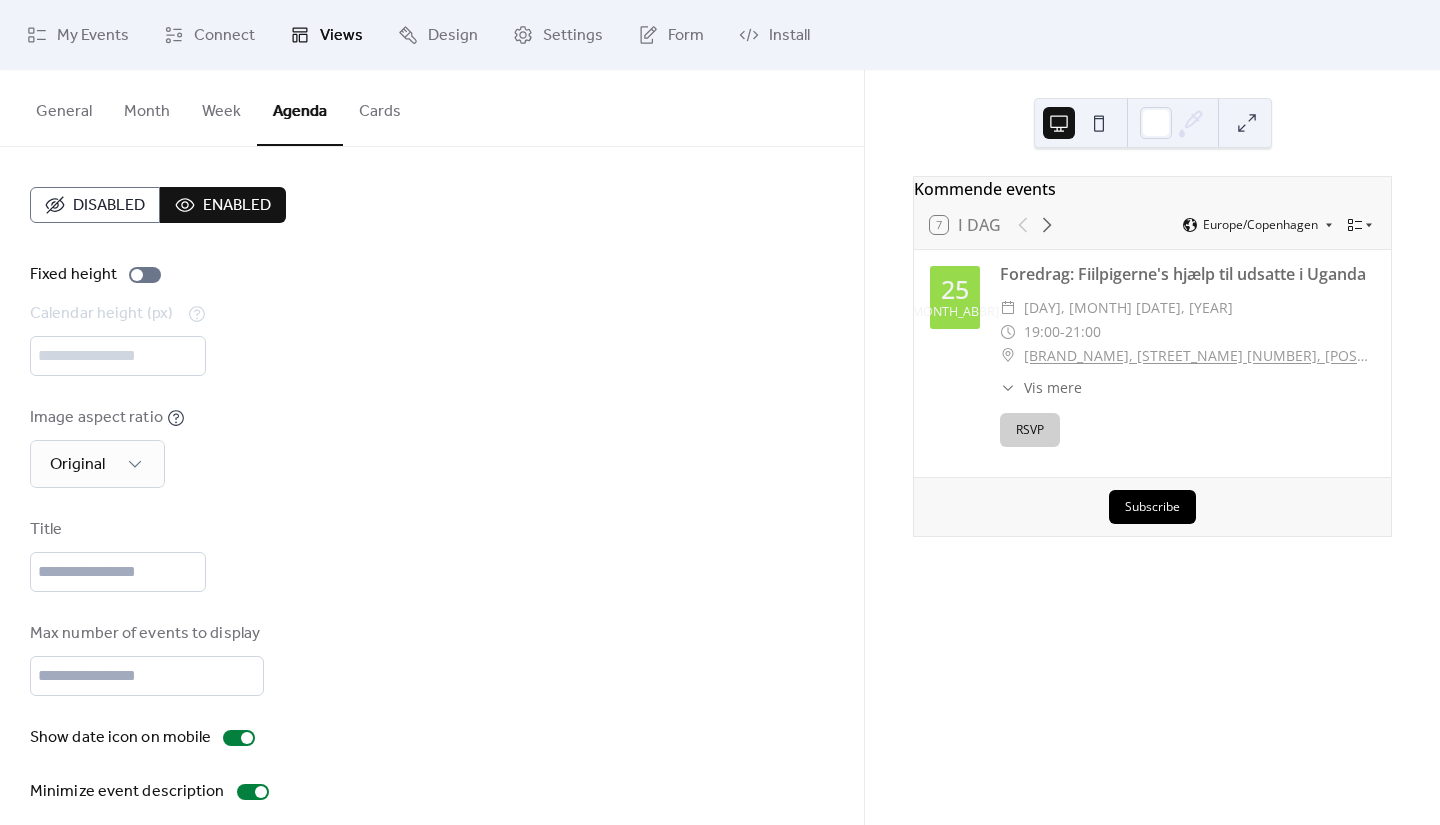 click on "Week" at bounding box center (221, 107) 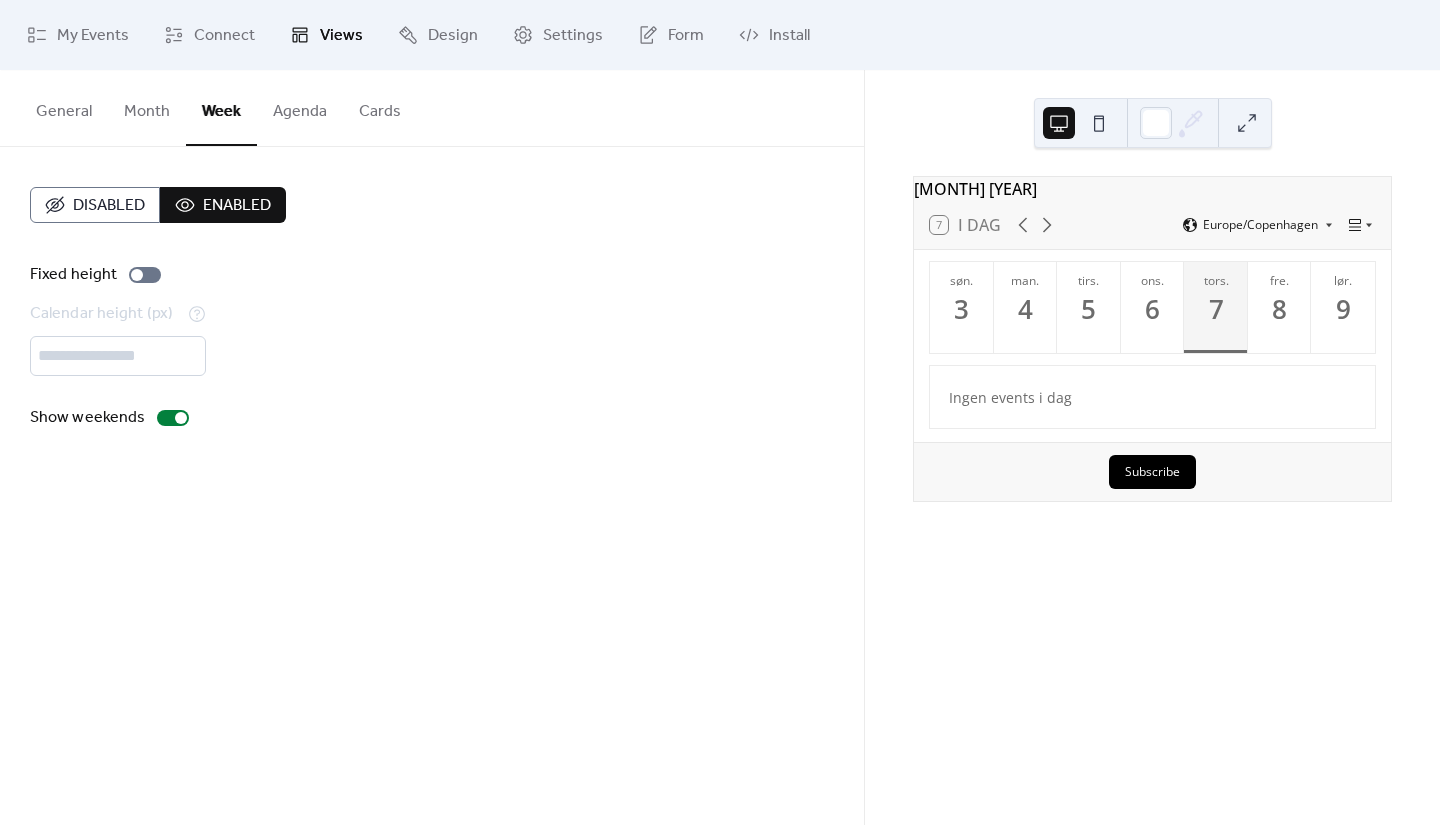 click on "Agenda" at bounding box center (300, 107) 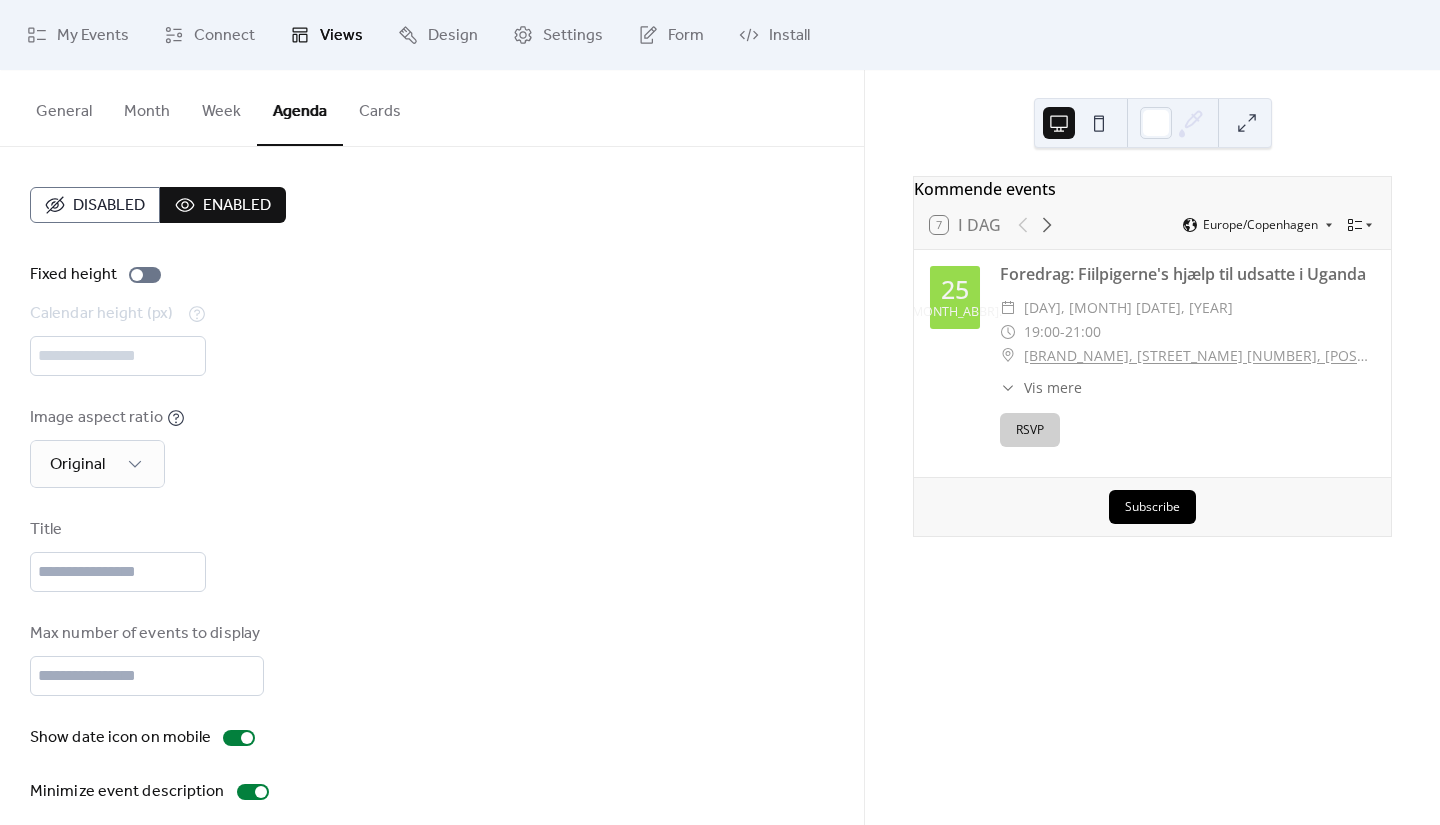 click on "Cards" at bounding box center (380, 107) 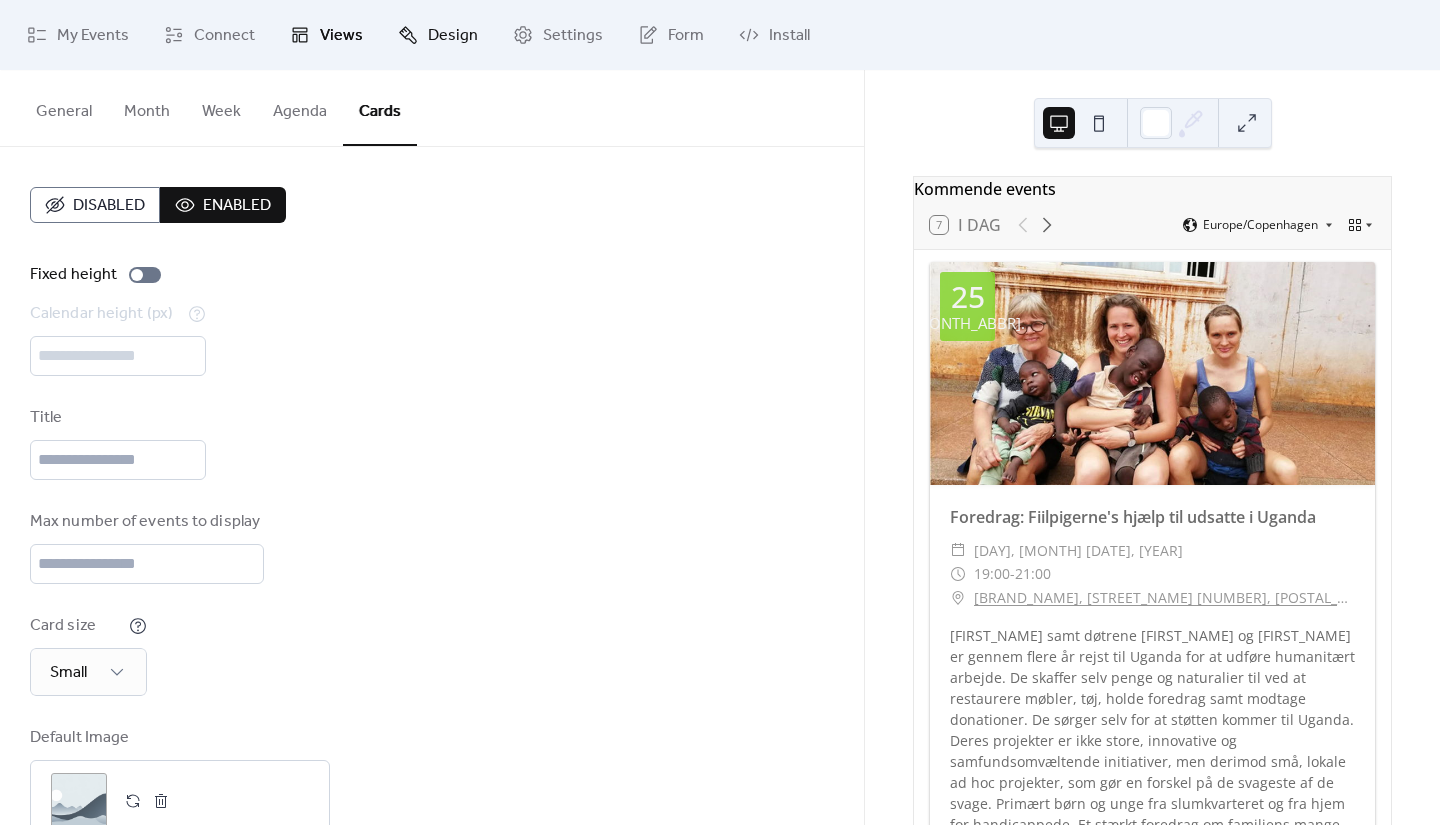 click on "Design" at bounding box center [453, 36] 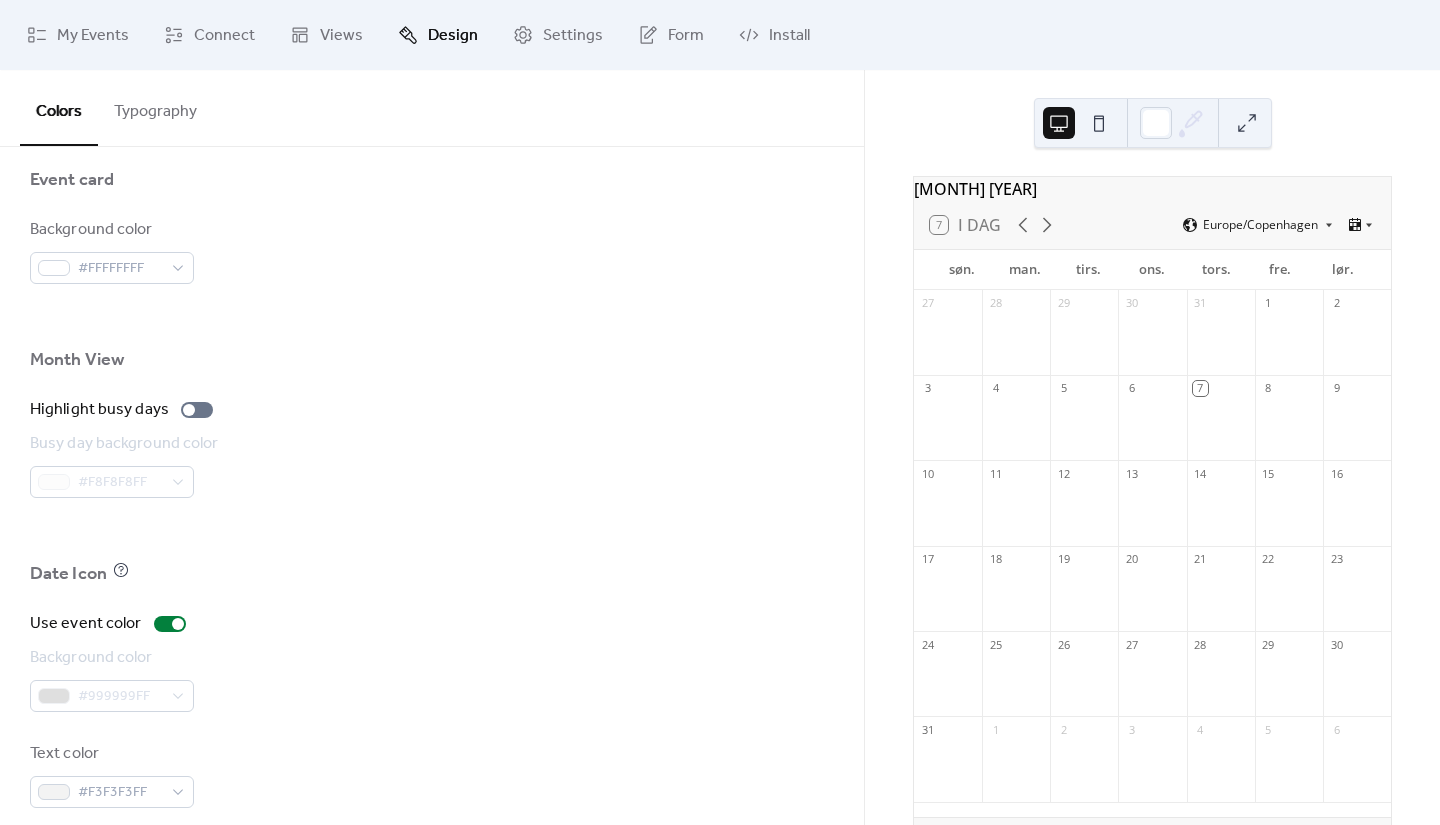 scroll, scrollTop: 1260, scrollLeft: 0, axis: vertical 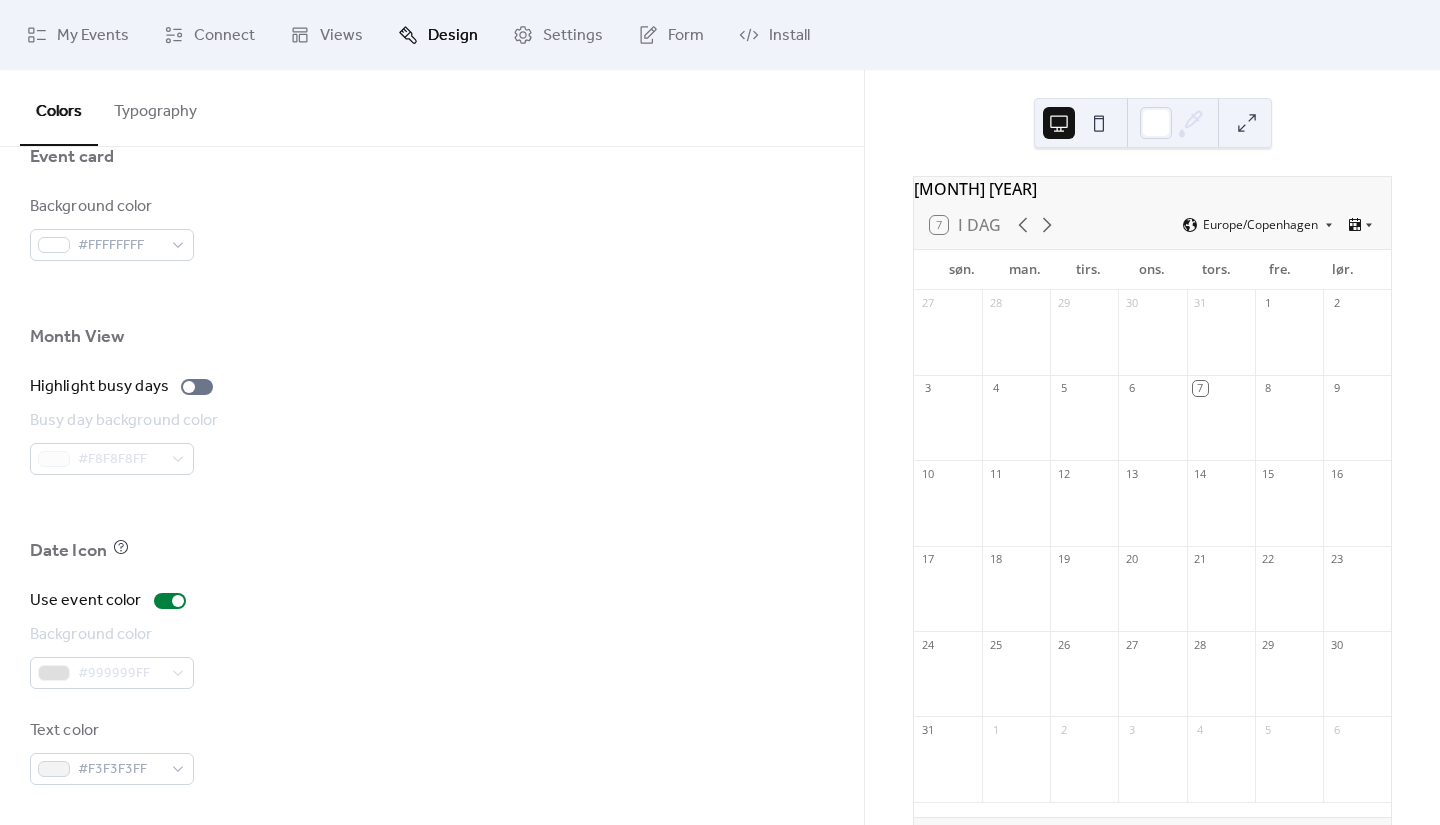 click on "Typography" at bounding box center [155, 107] 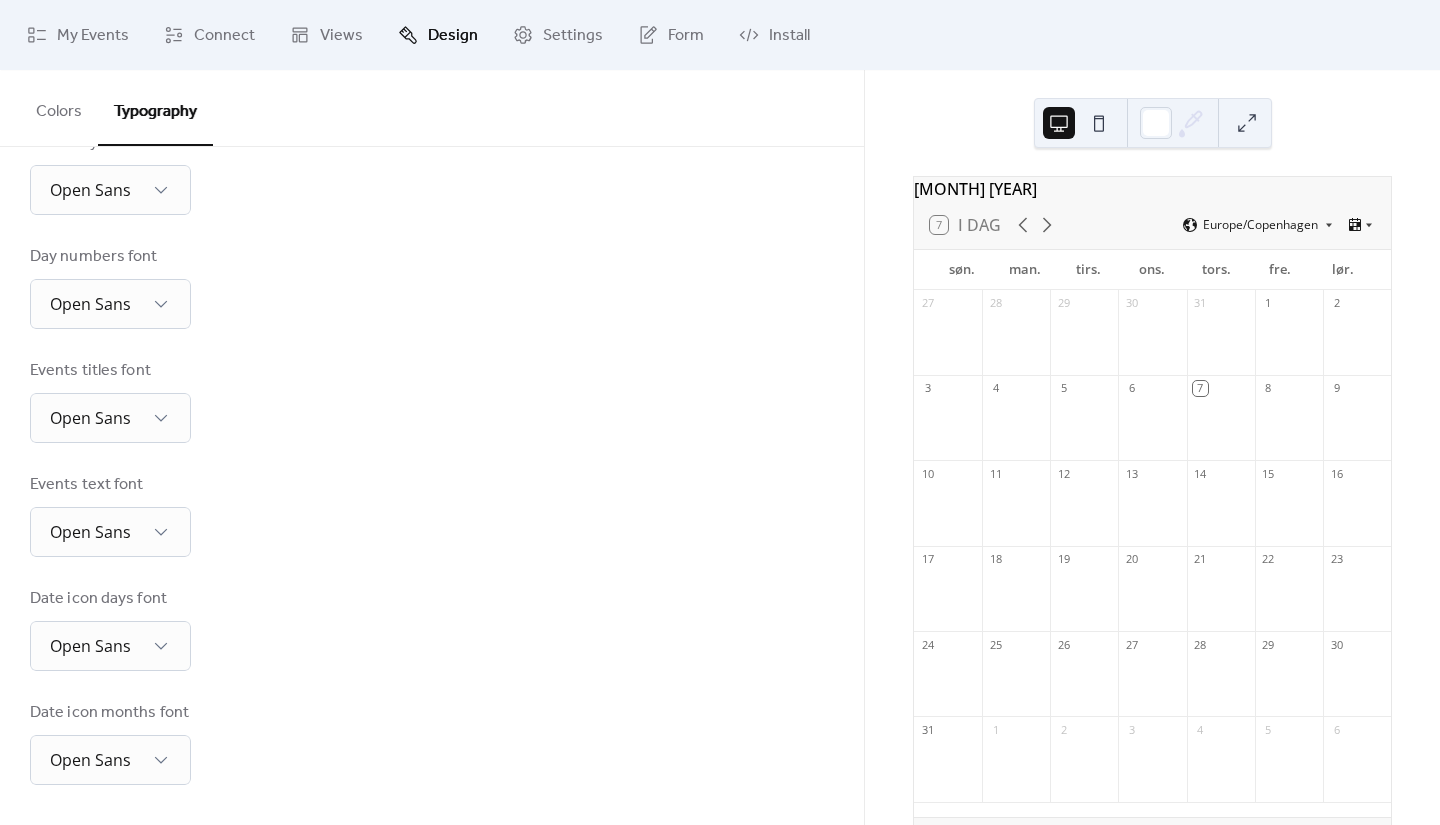 scroll, scrollTop: 0, scrollLeft: 0, axis: both 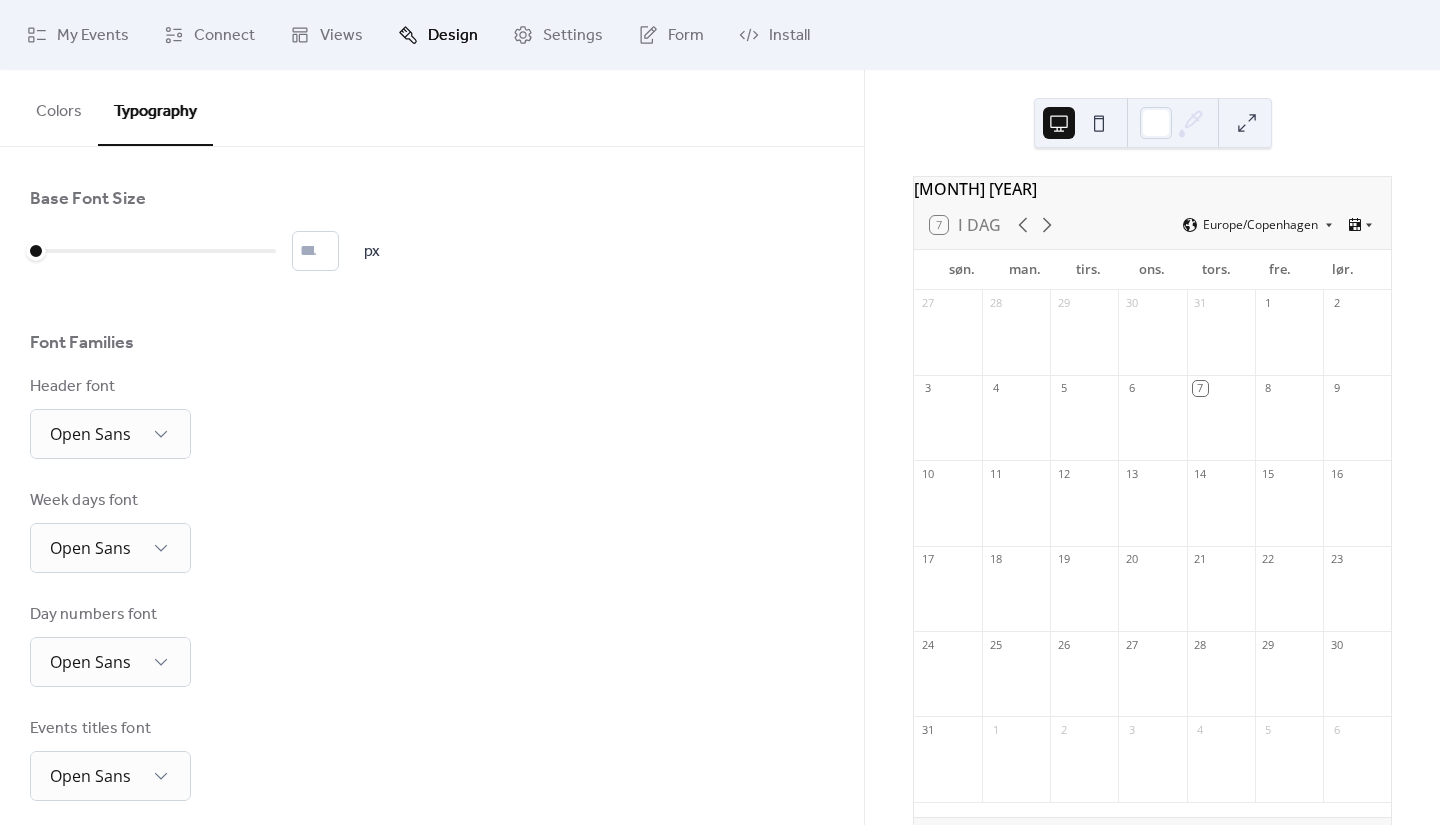 click on "Colors" at bounding box center [59, 107] 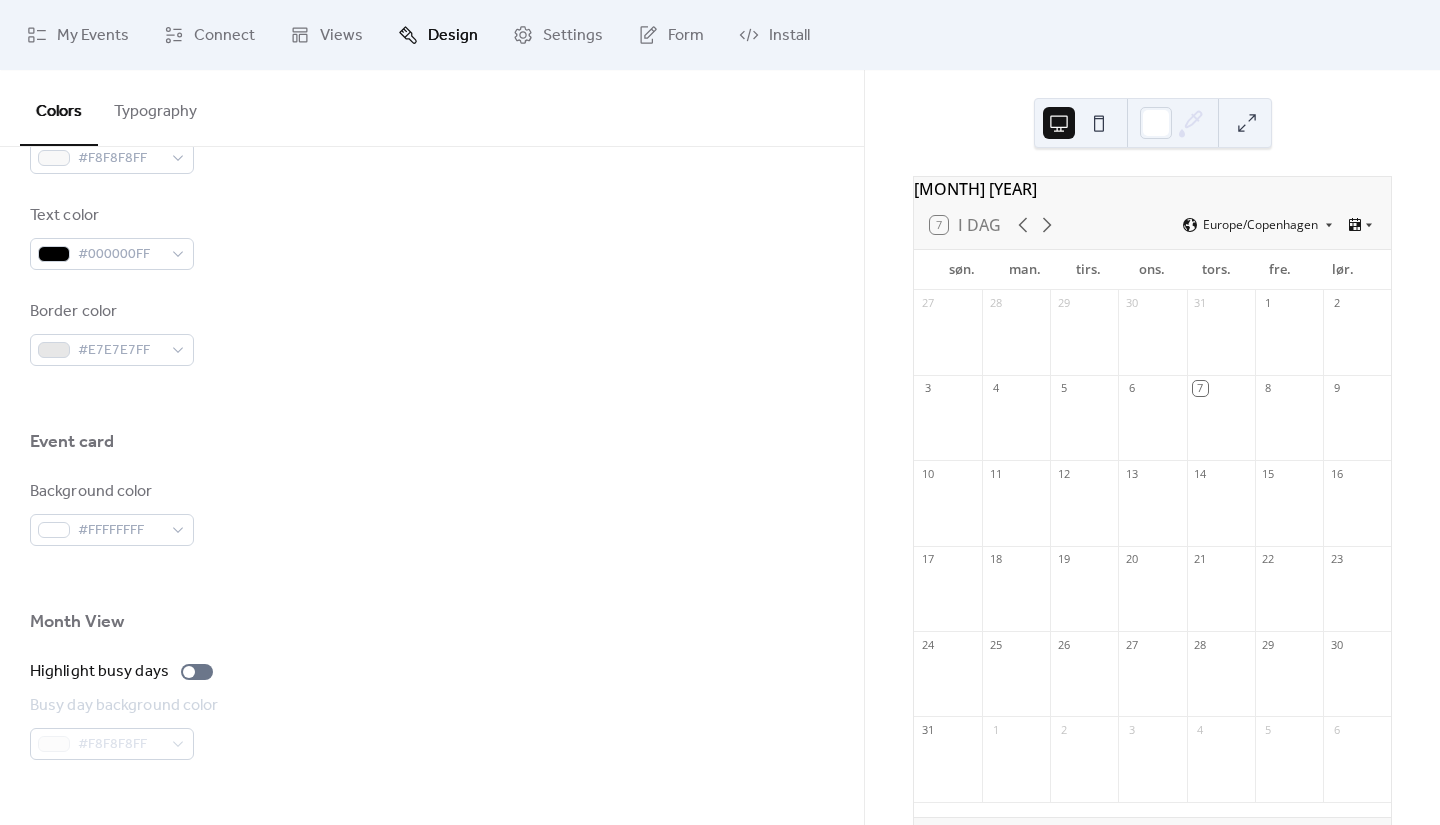 scroll, scrollTop: 1260, scrollLeft: 0, axis: vertical 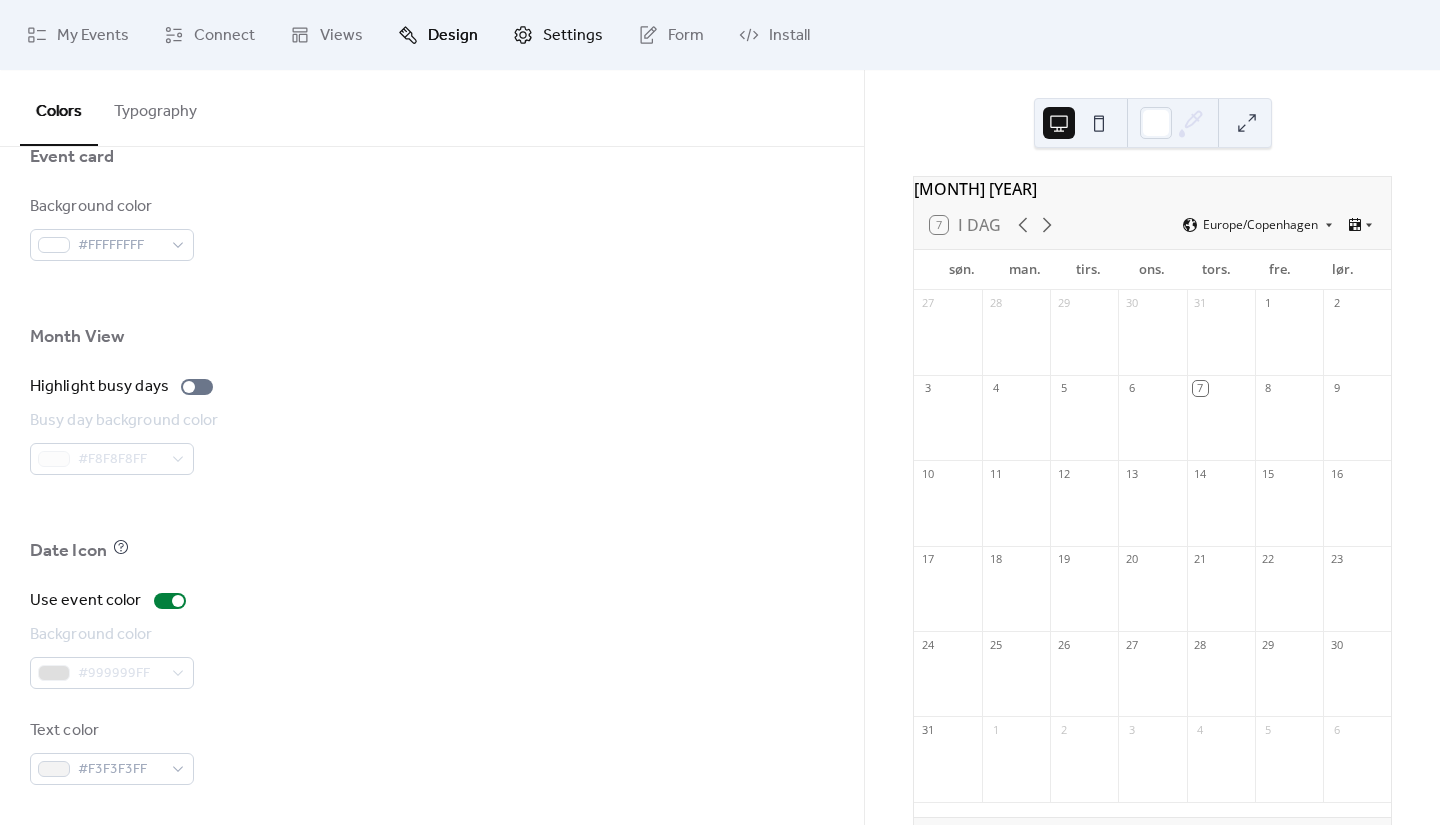 click 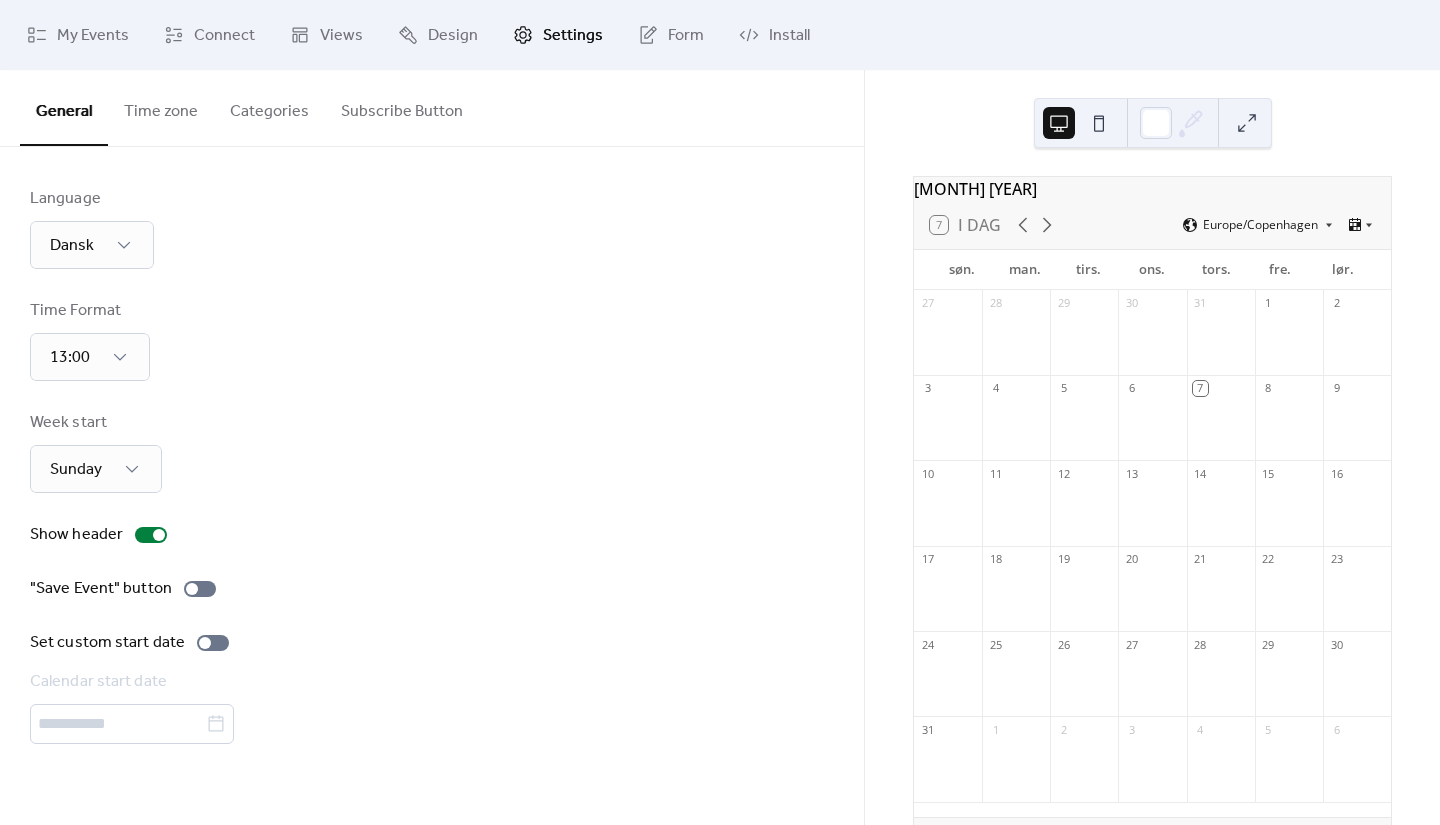 click on "Time zone" at bounding box center [161, 107] 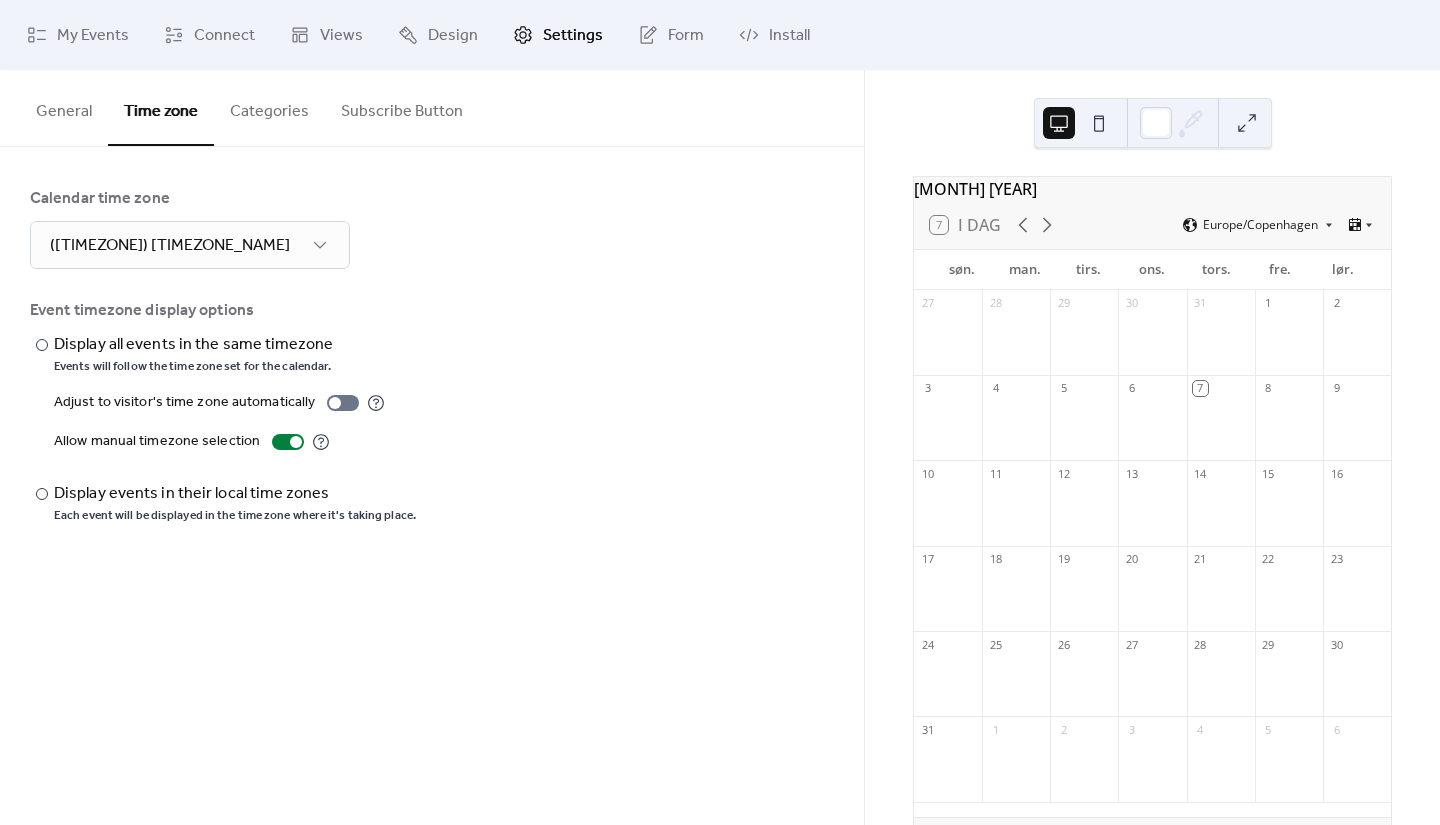 click on "Categories" at bounding box center [269, 107] 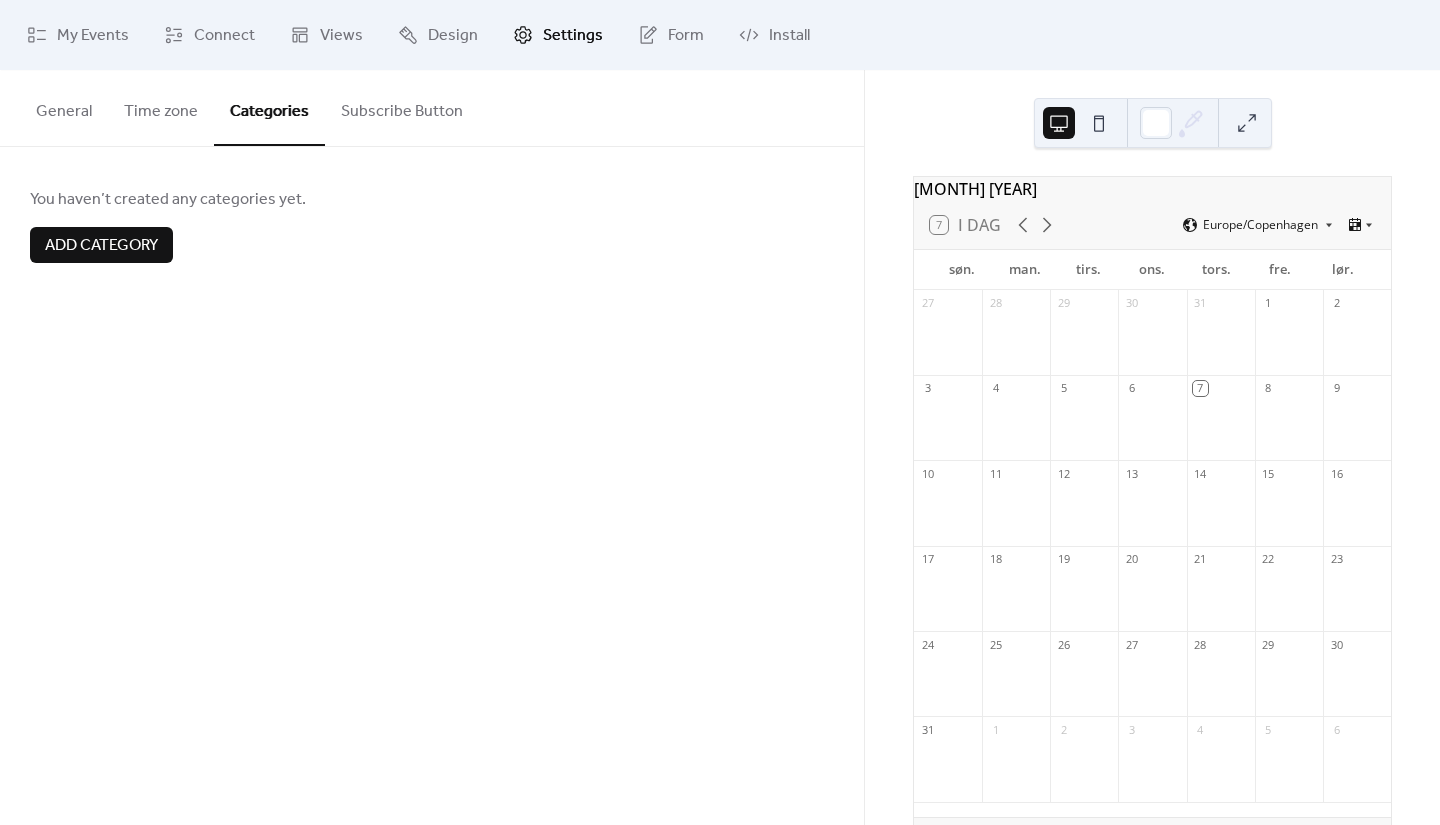 click on "Subscribe Button" at bounding box center (402, 107) 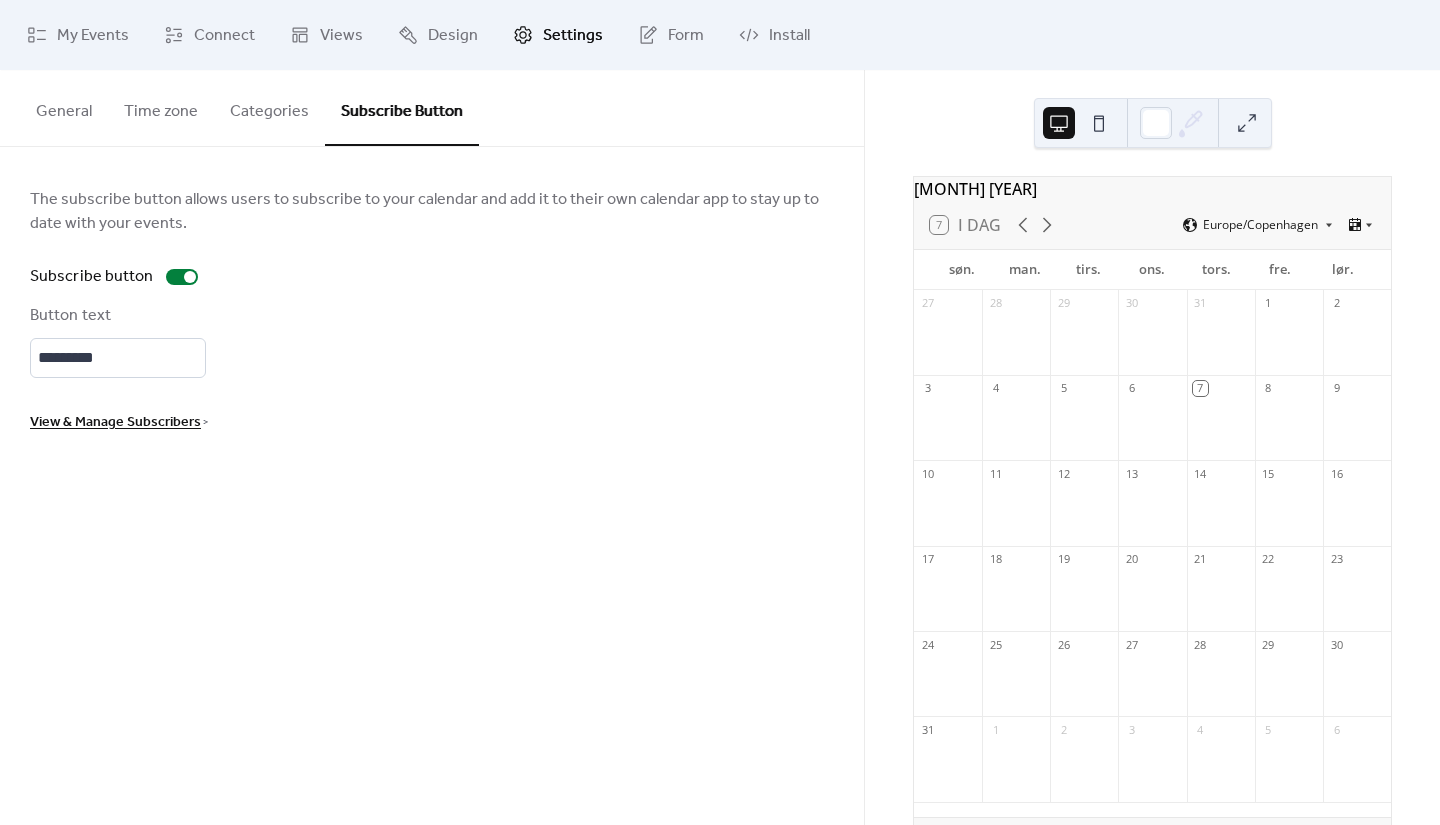 click on "Settings" at bounding box center [573, 36] 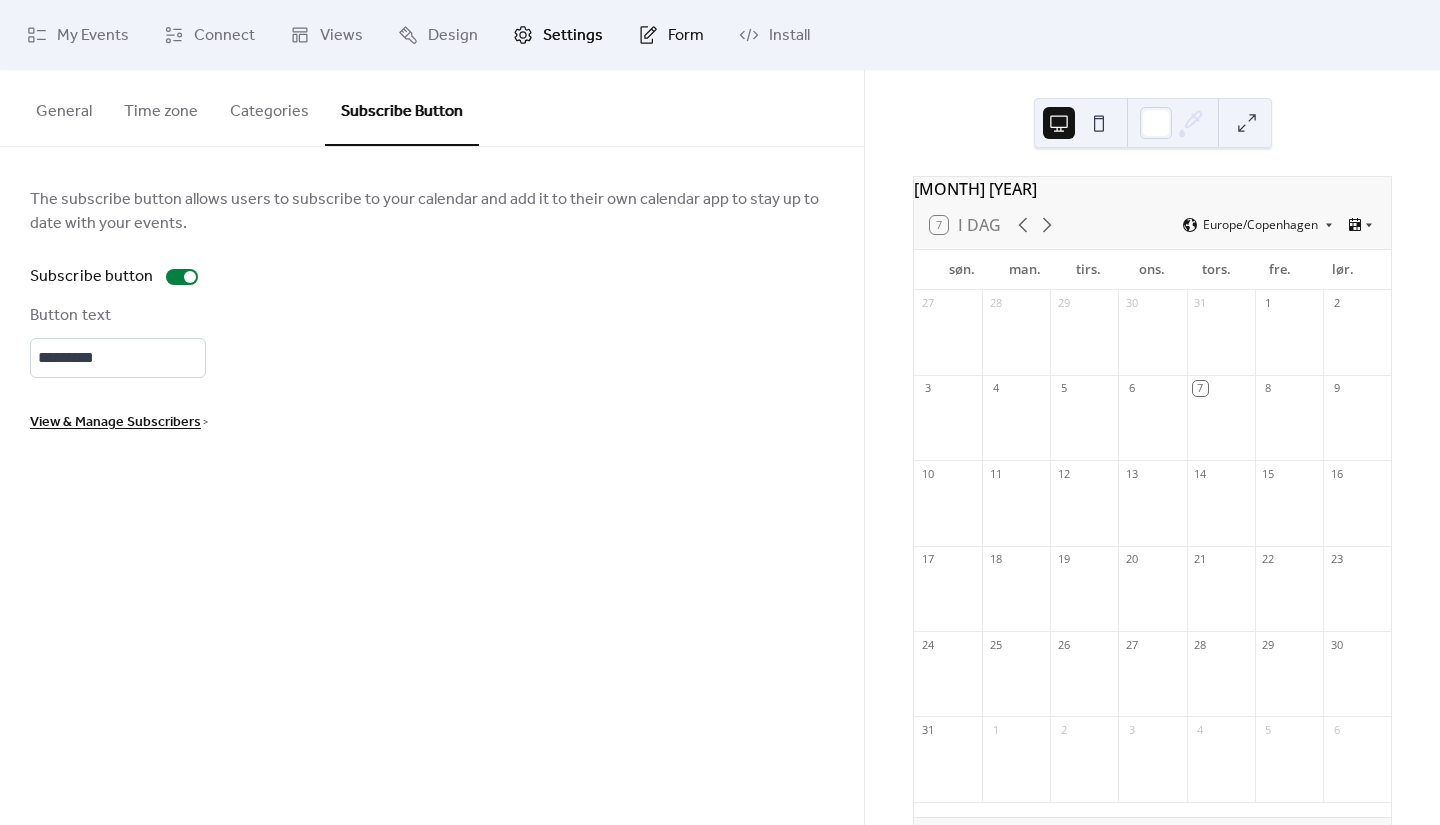 click on "Form" at bounding box center [686, 36] 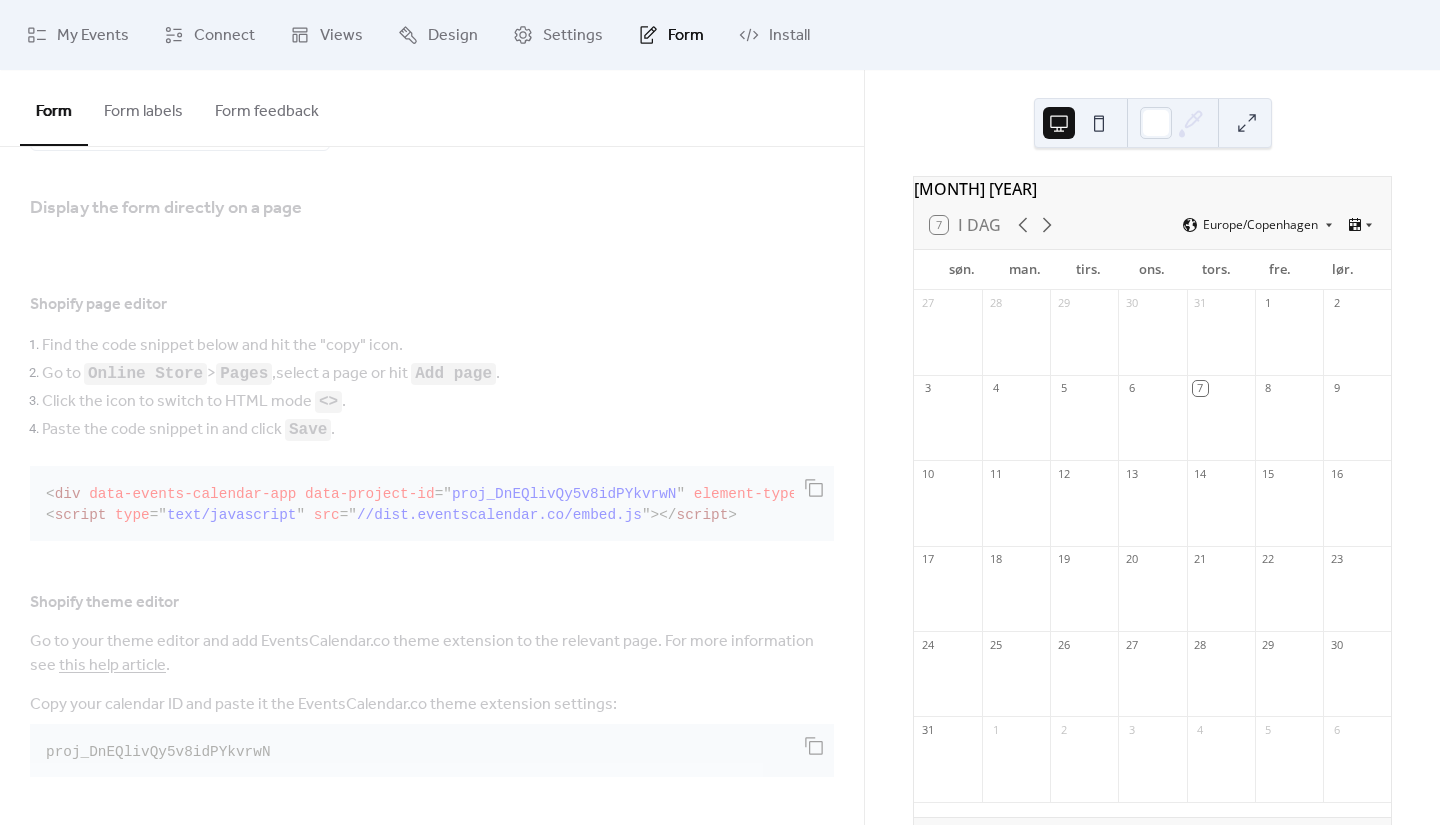 scroll, scrollTop: 0, scrollLeft: 0, axis: both 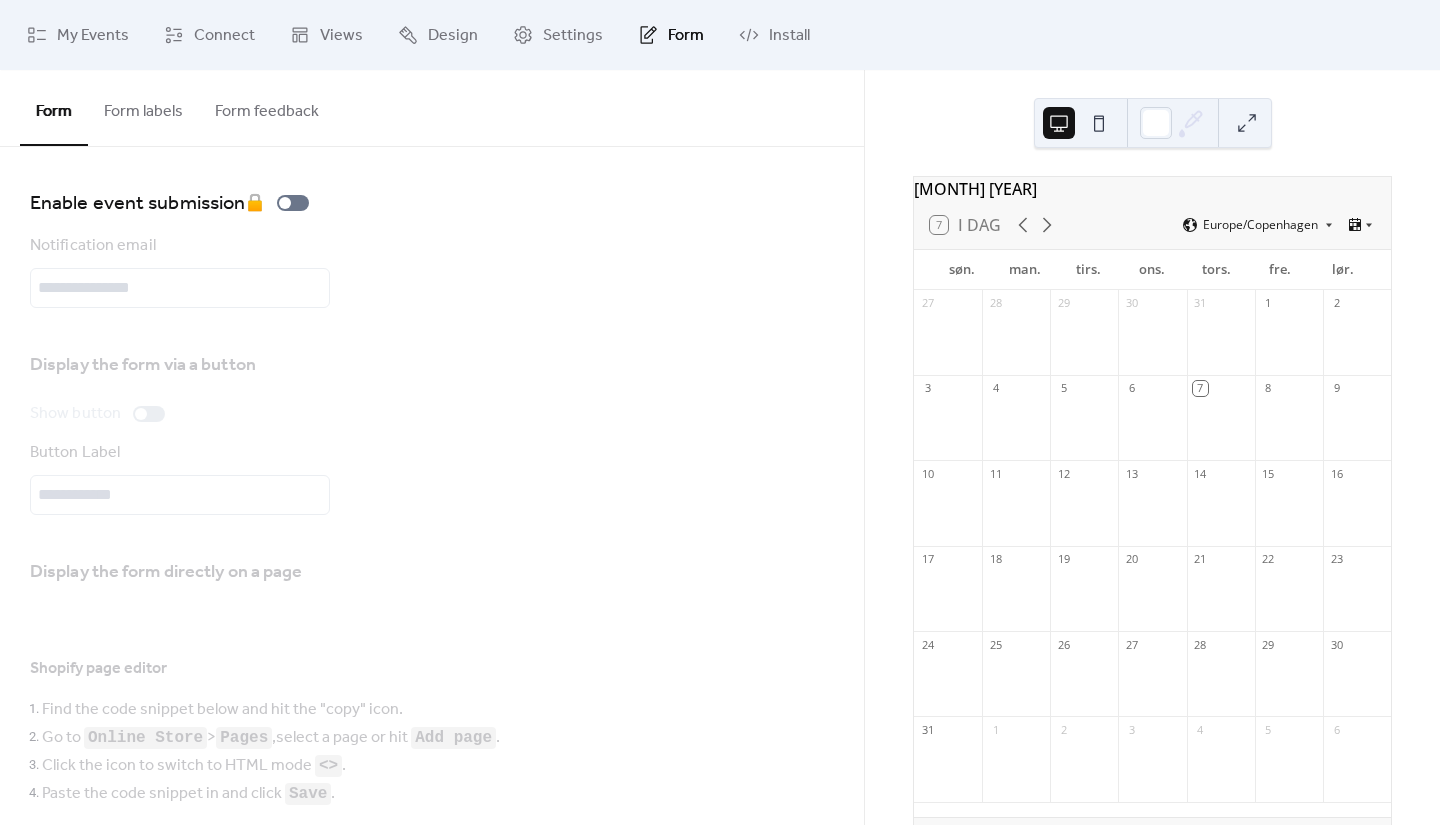 click on "Form feedback" at bounding box center [267, 107] 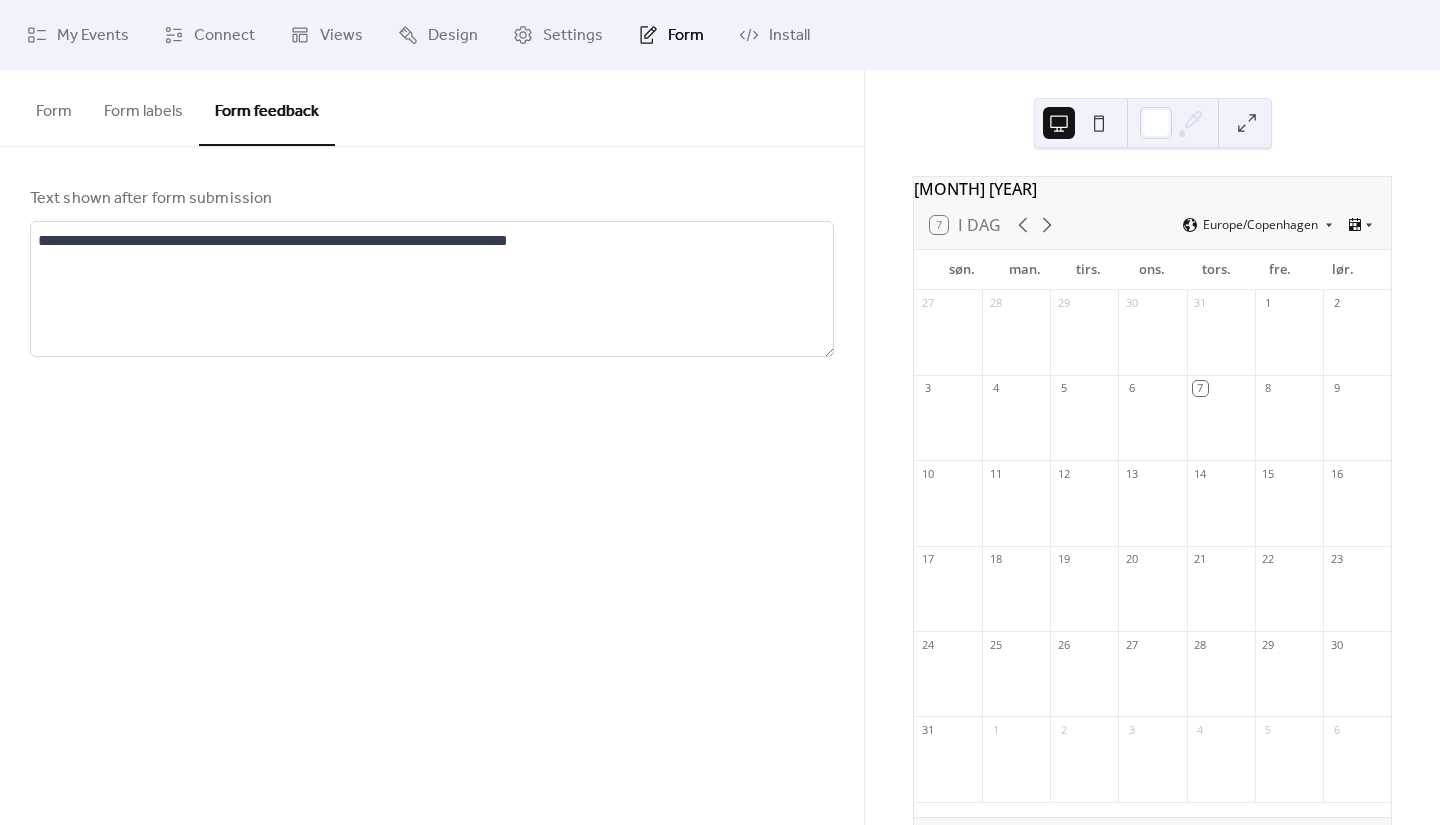click on "Form labels" at bounding box center (143, 107) 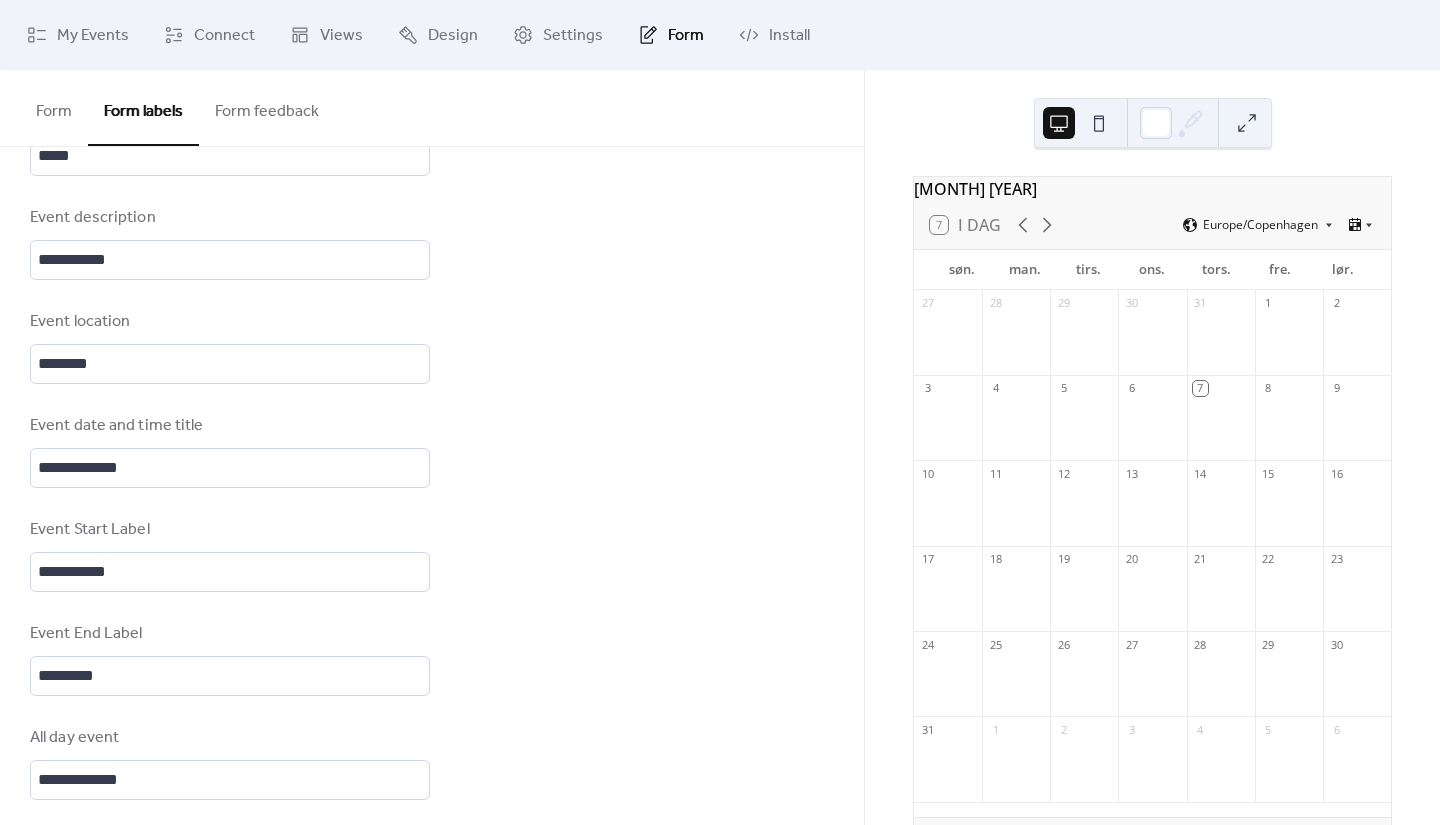 scroll, scrollTop: 0, scrollLeft: 0, axis: both 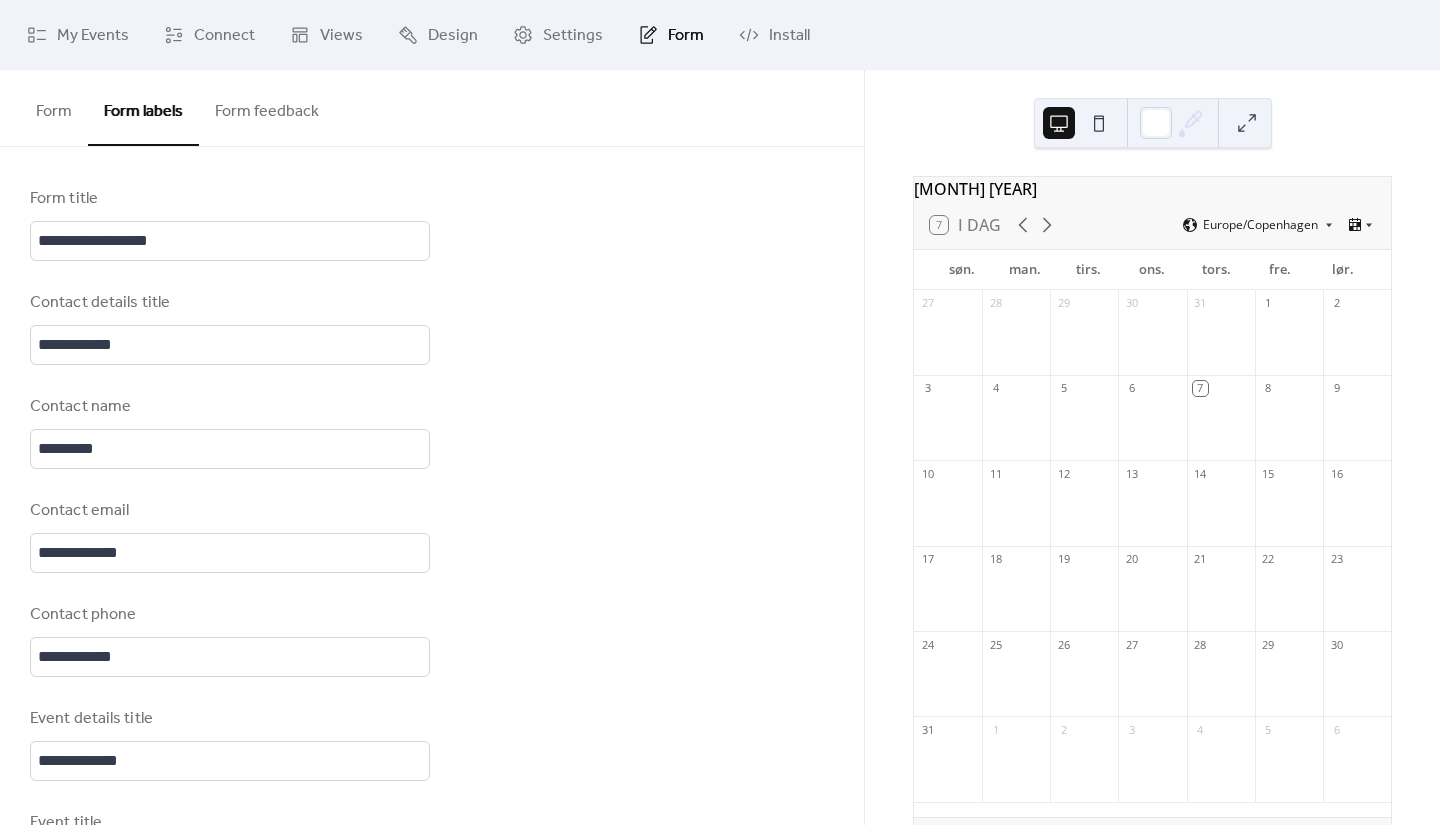 click on "Form" at bounding box center [54, 107] 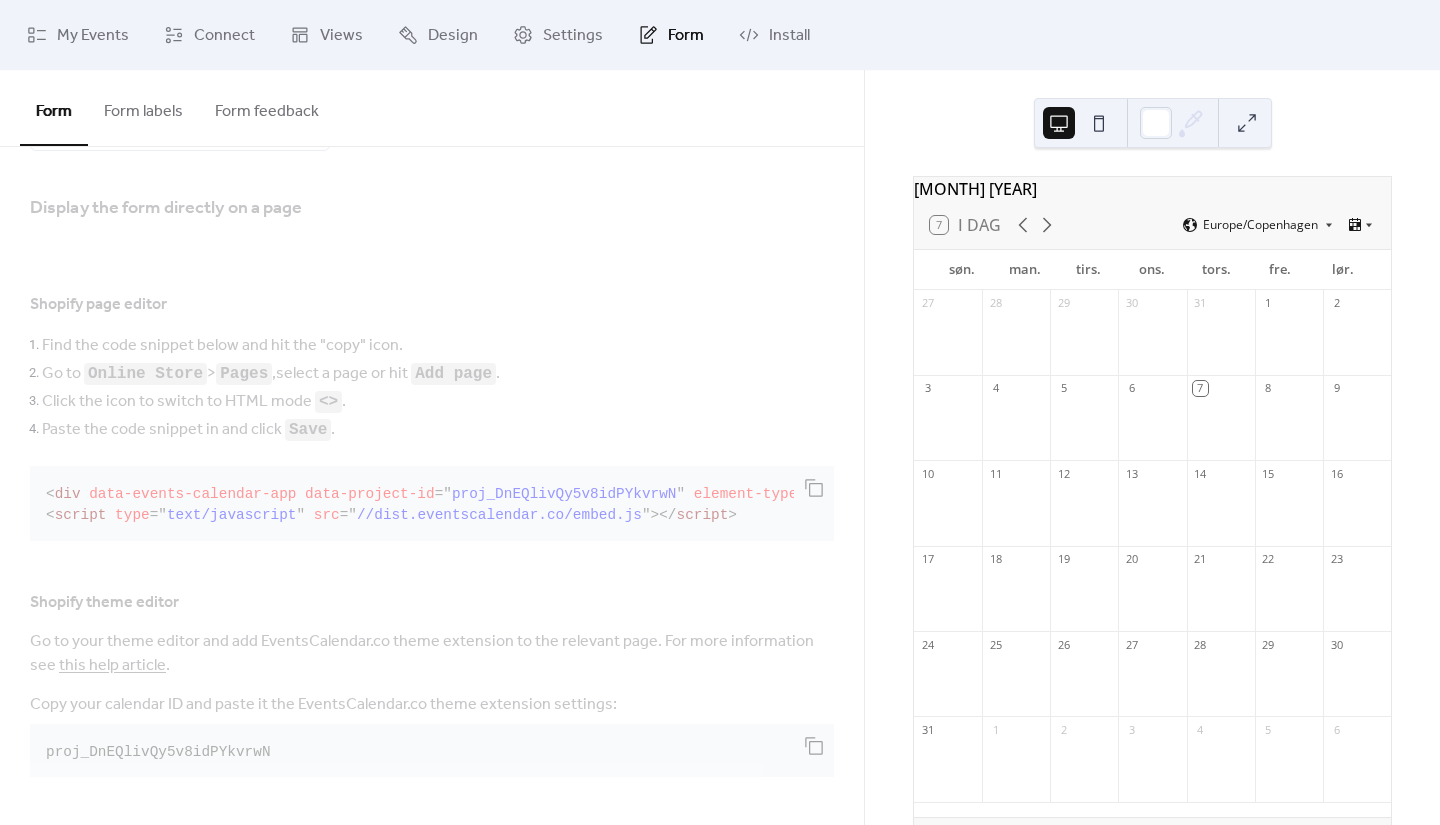 scroll, scrollTop: 0, scrollLeft: 0, axis: both 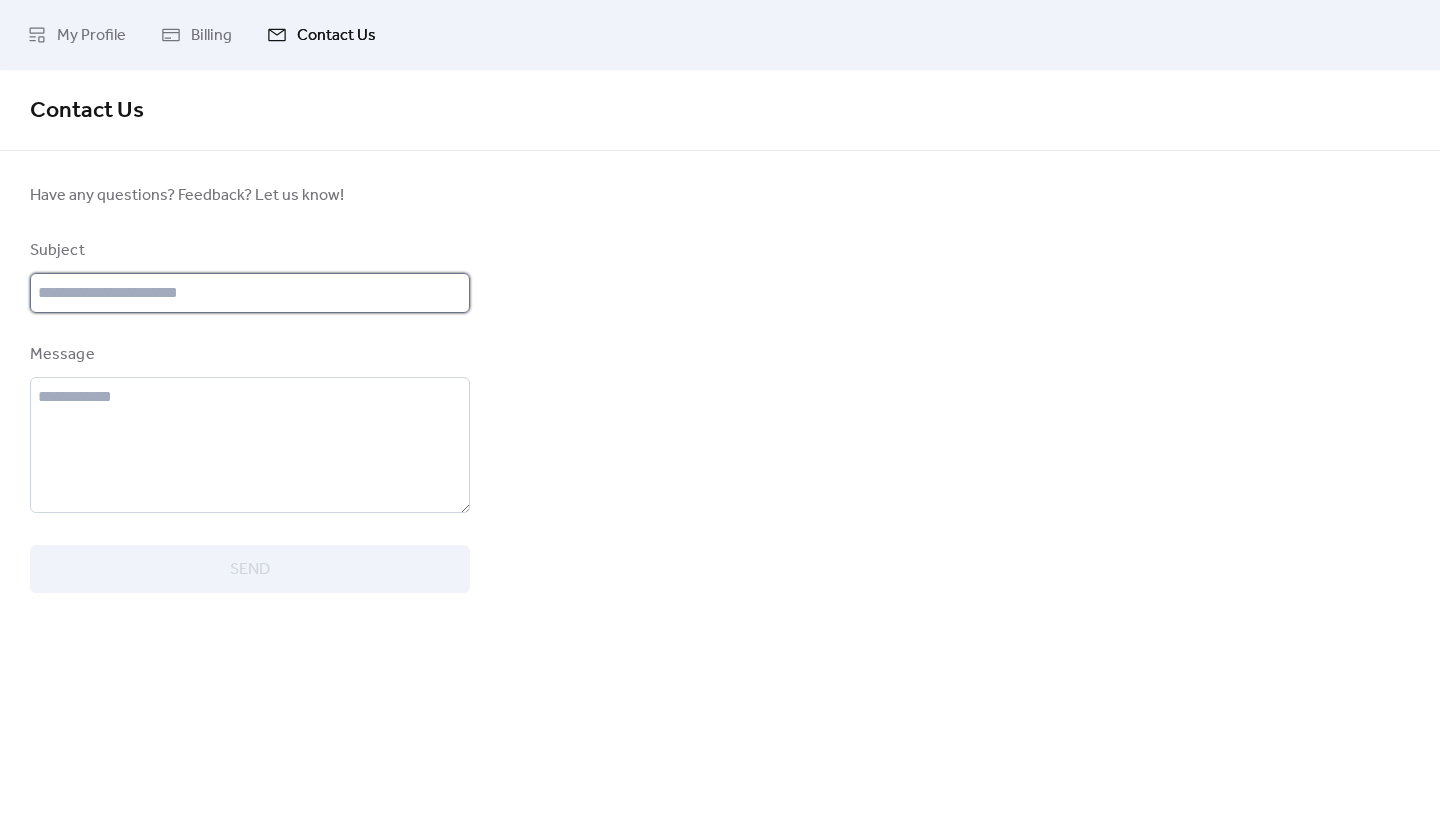 click at bounding box center [250, 293] 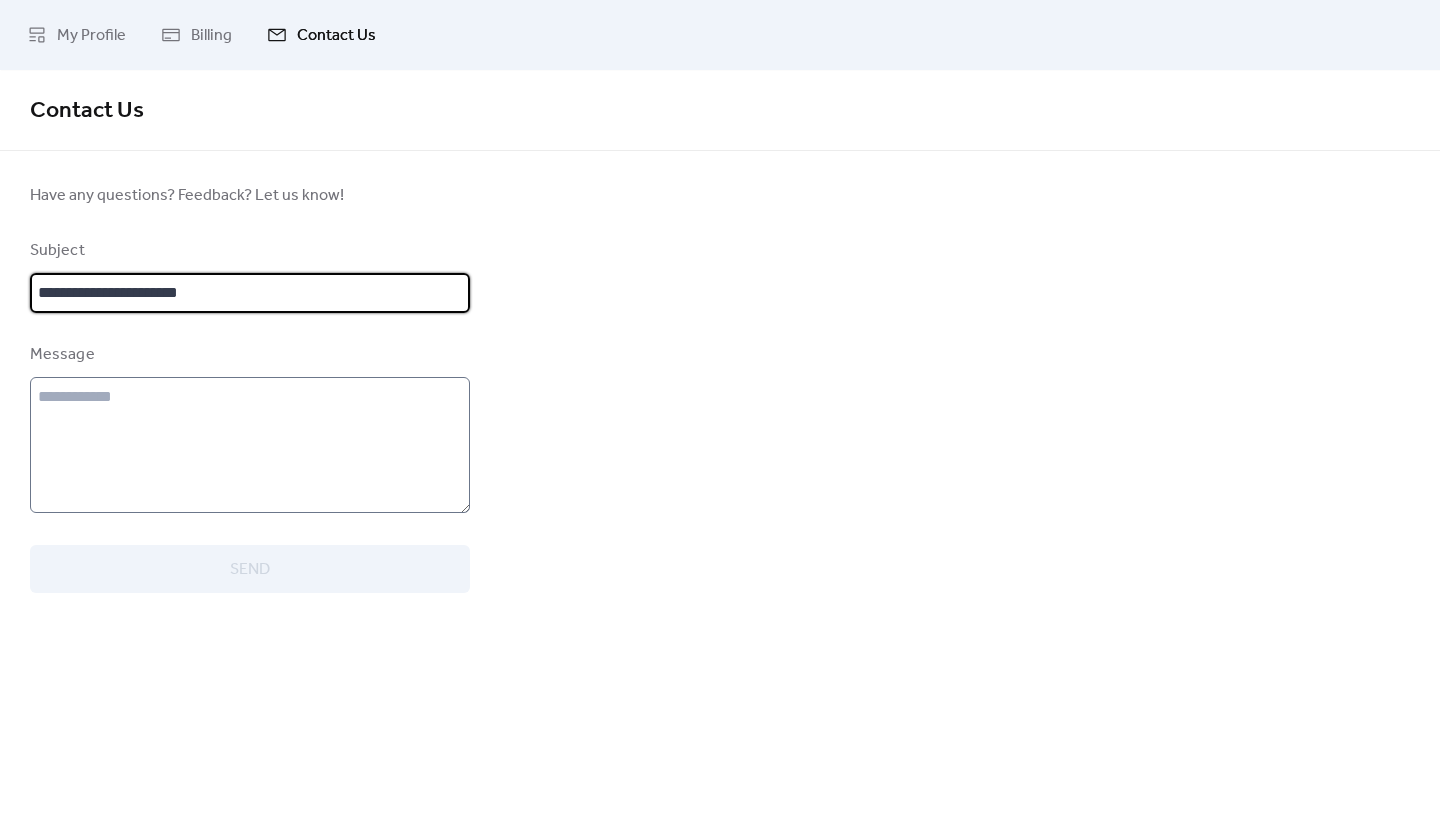 type on "**********" 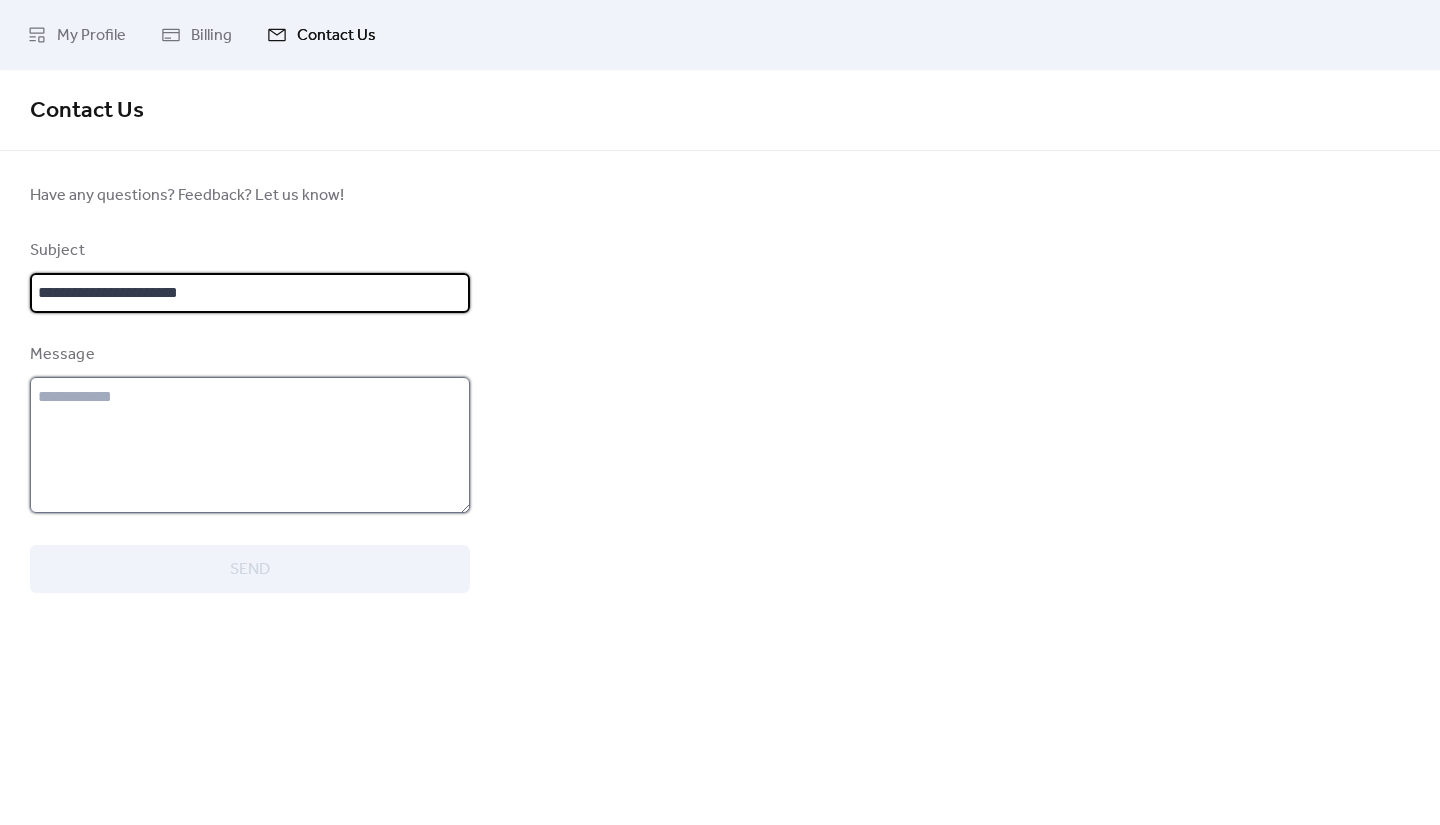 click at bounding box center [250, 445] 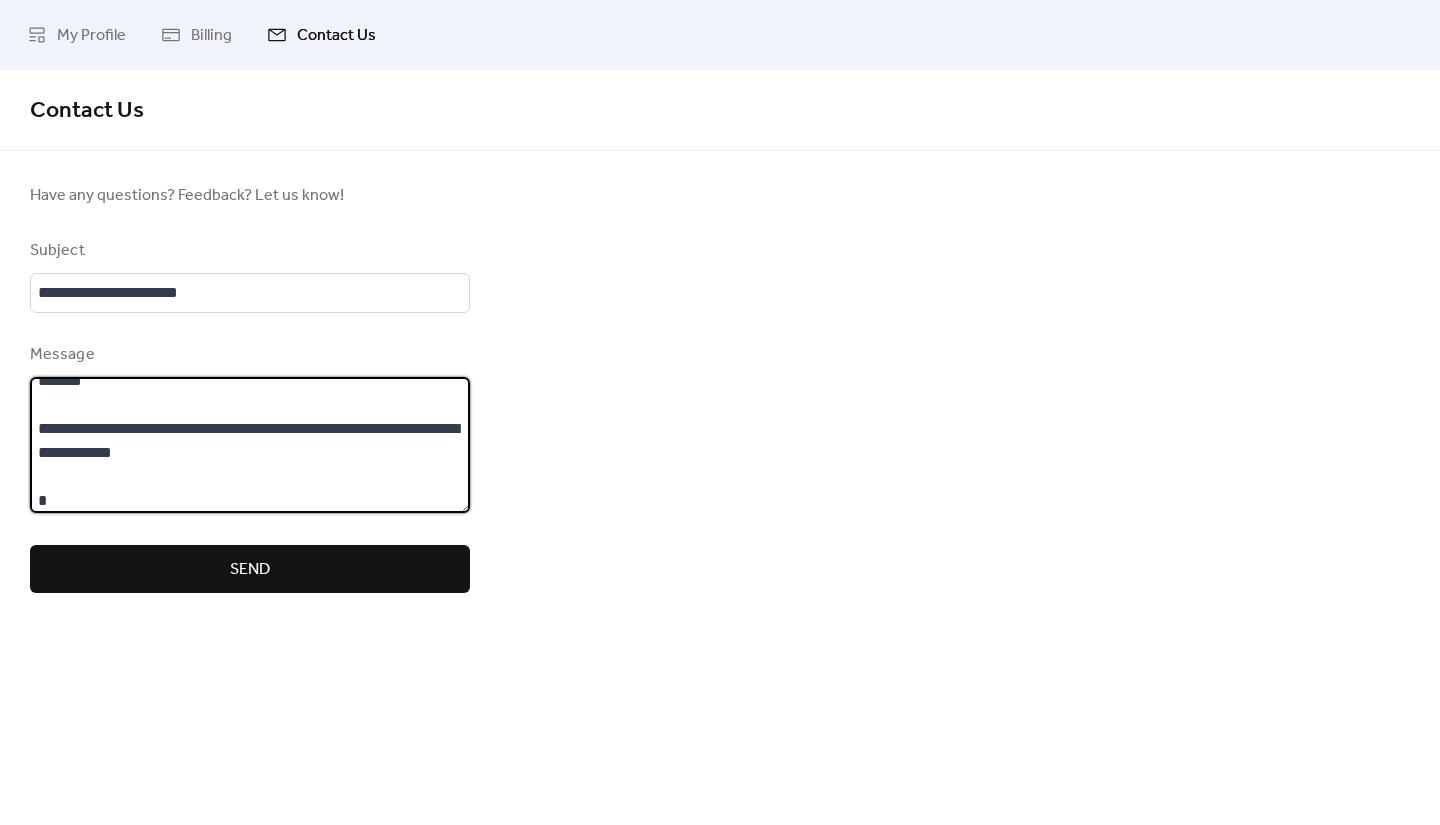 scroll, scrollTop: 20, scrollLeft: 0, axis: vertical 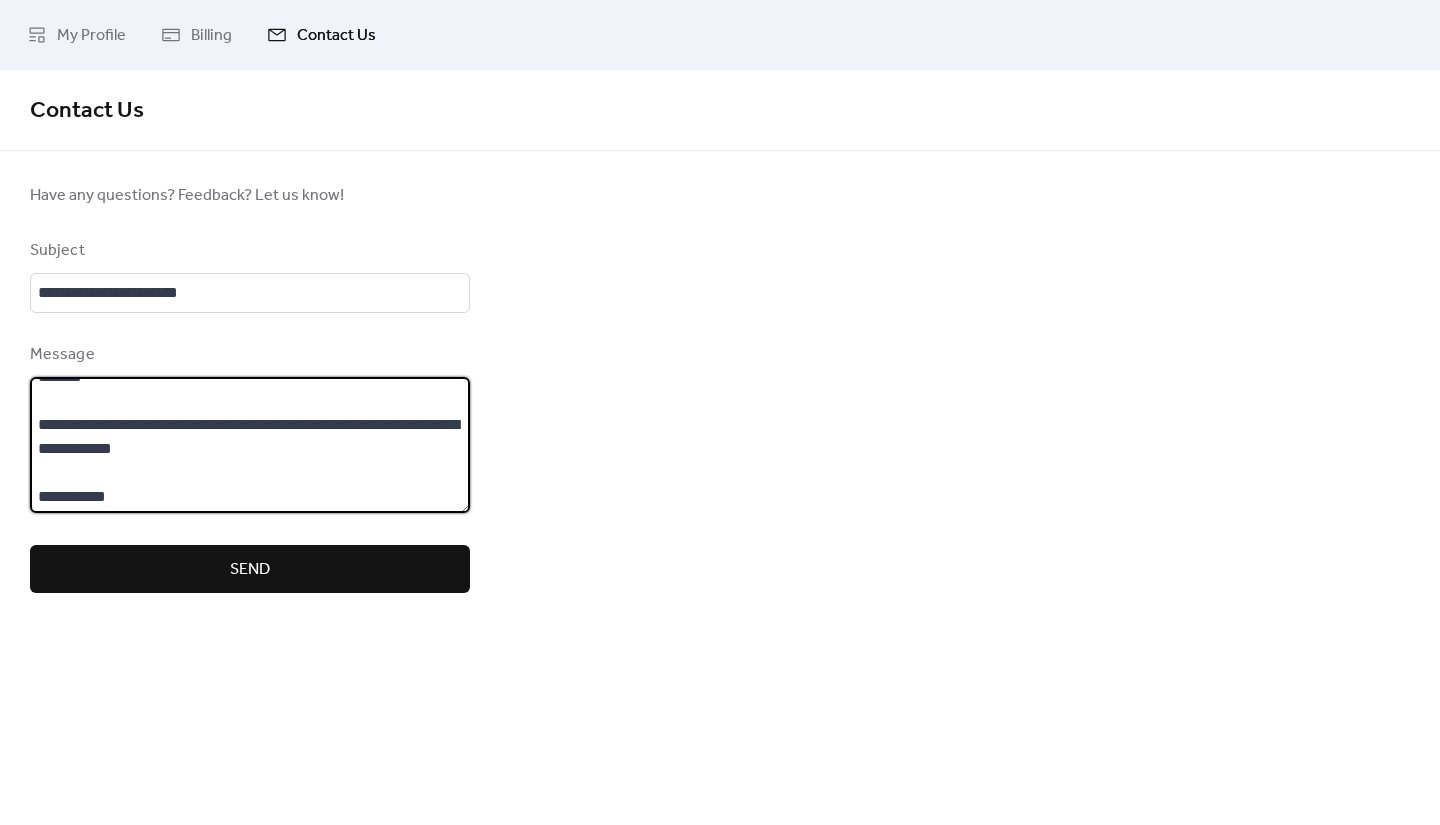 type on "**********" 